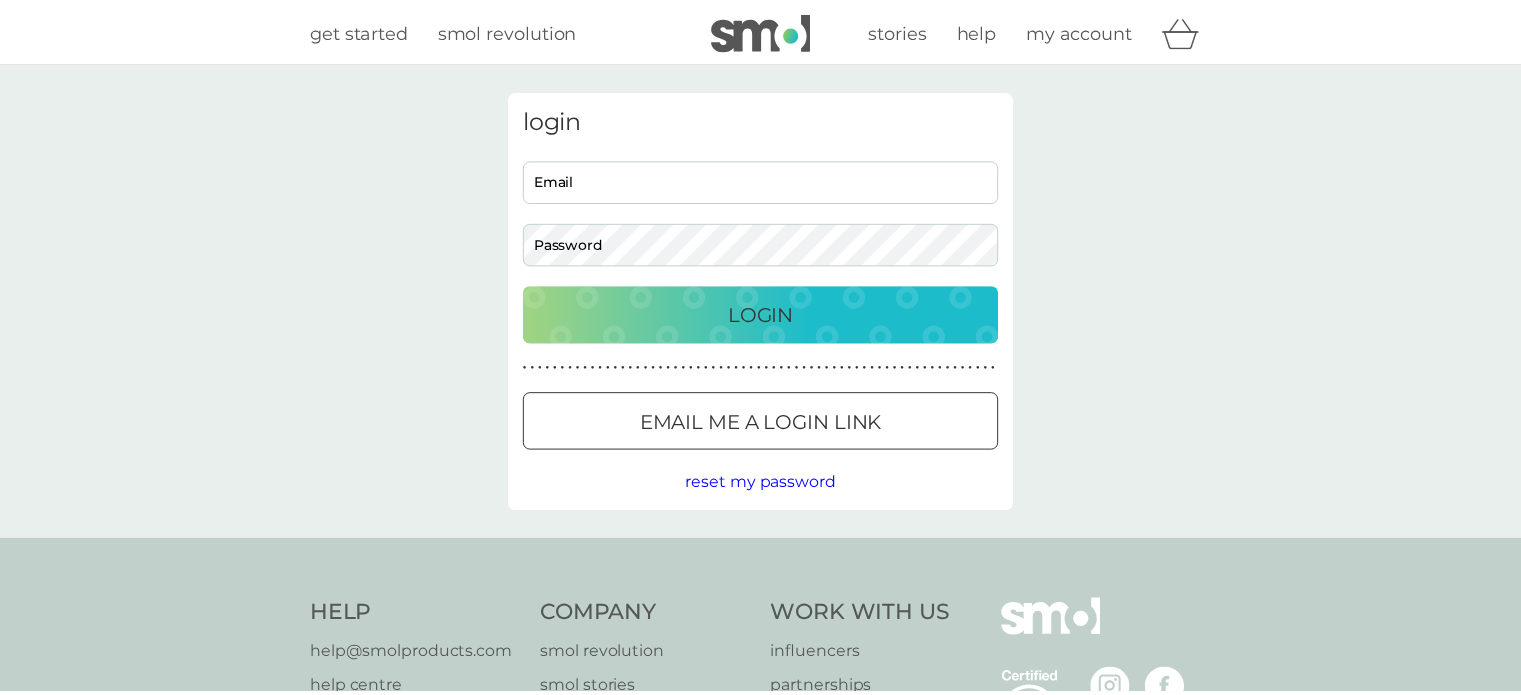 scroll, scrollTop: 0, scrollLeft: 0, axis: both 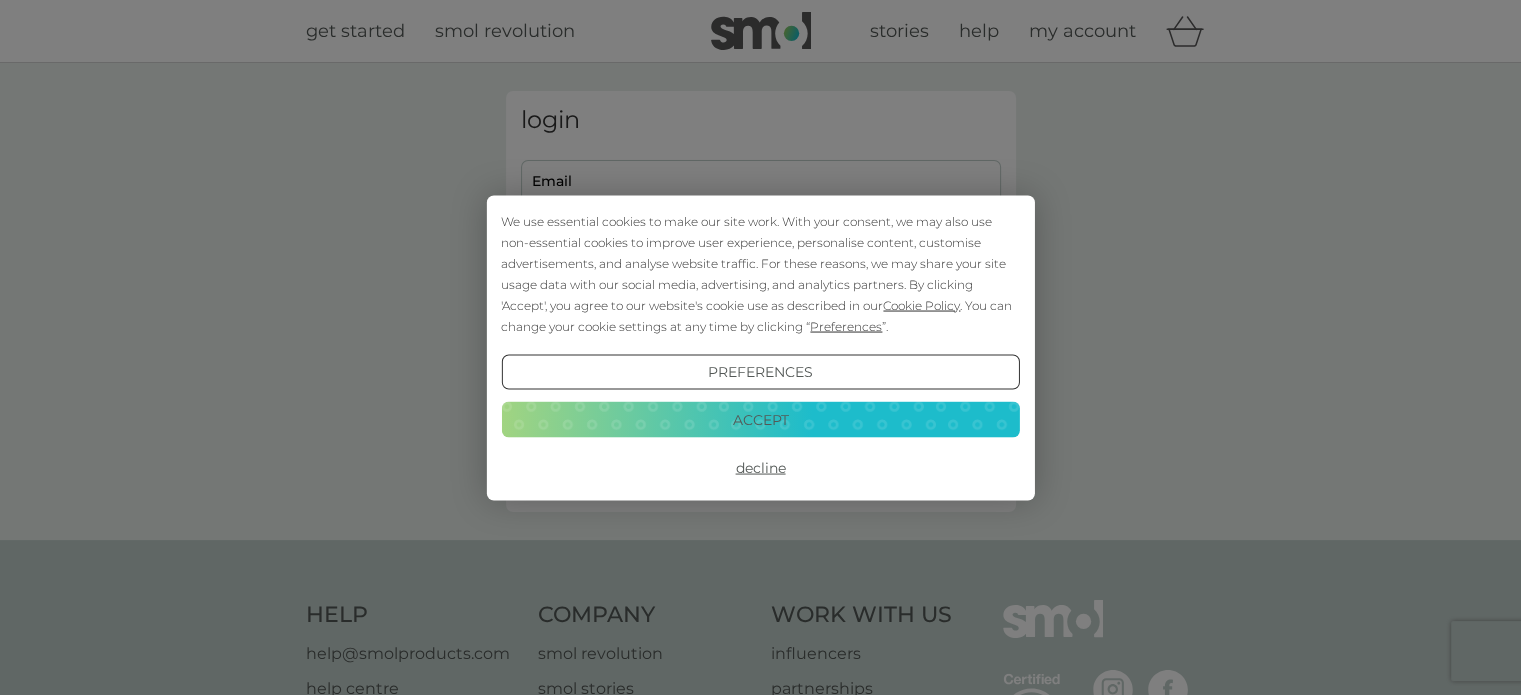 click on "Decline" at bounding box center [760, 468] 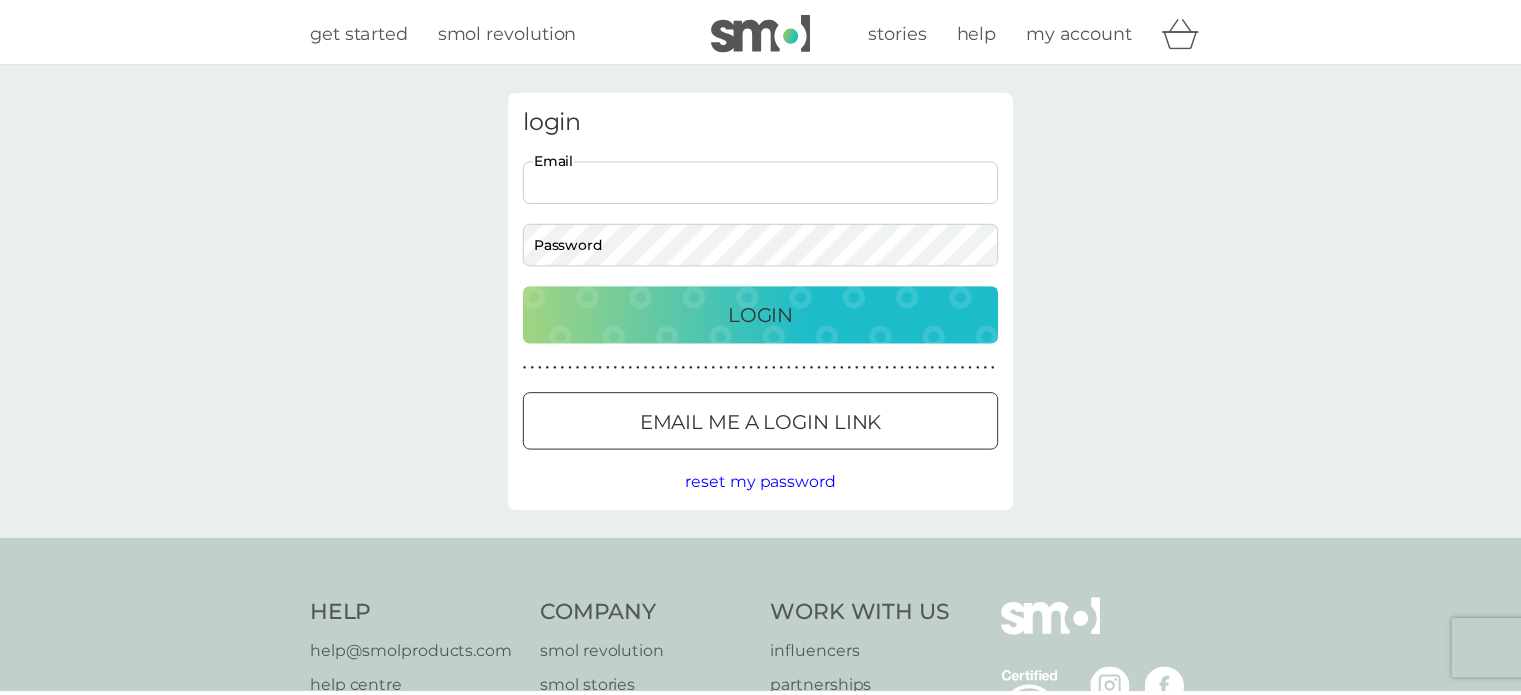 scroll, scrollTop: 0, scrollLeft: 0, axis: both 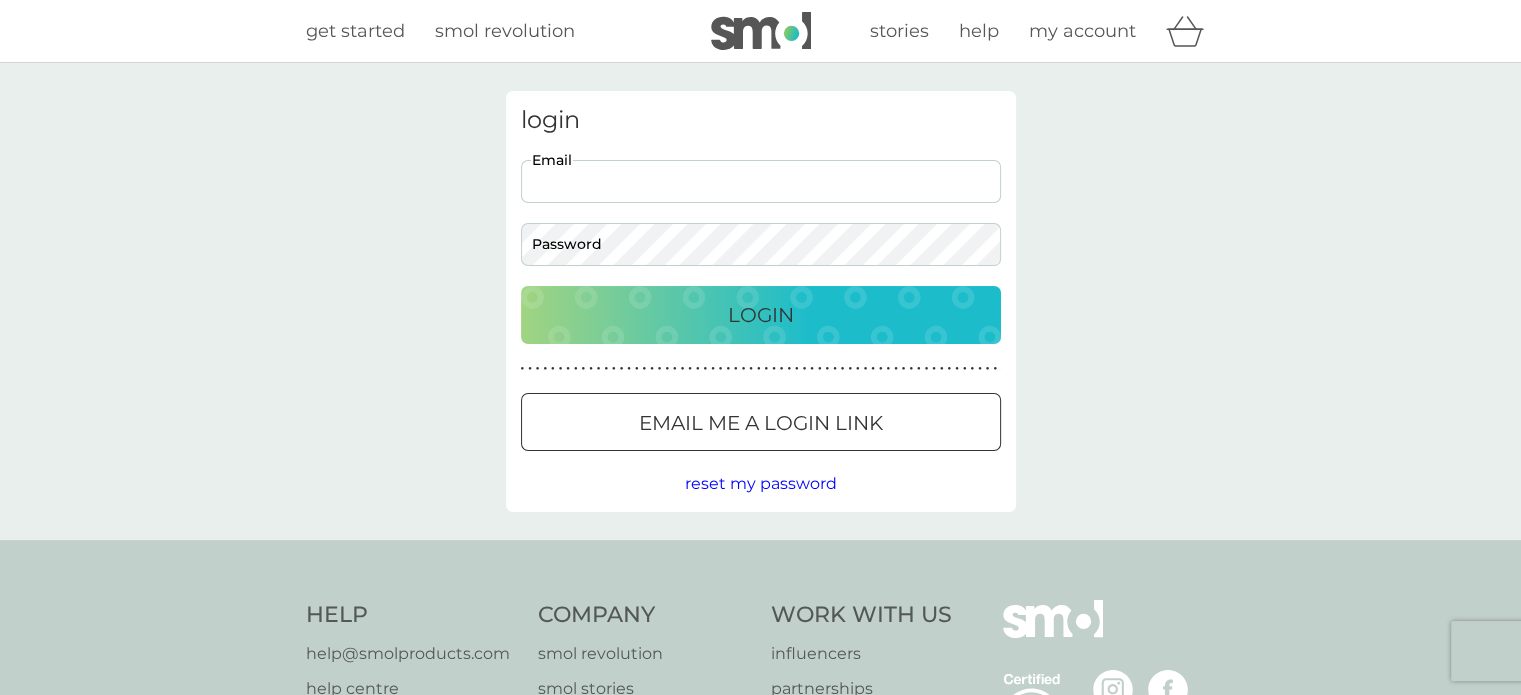 type on "huncotekaren@gmail.com" 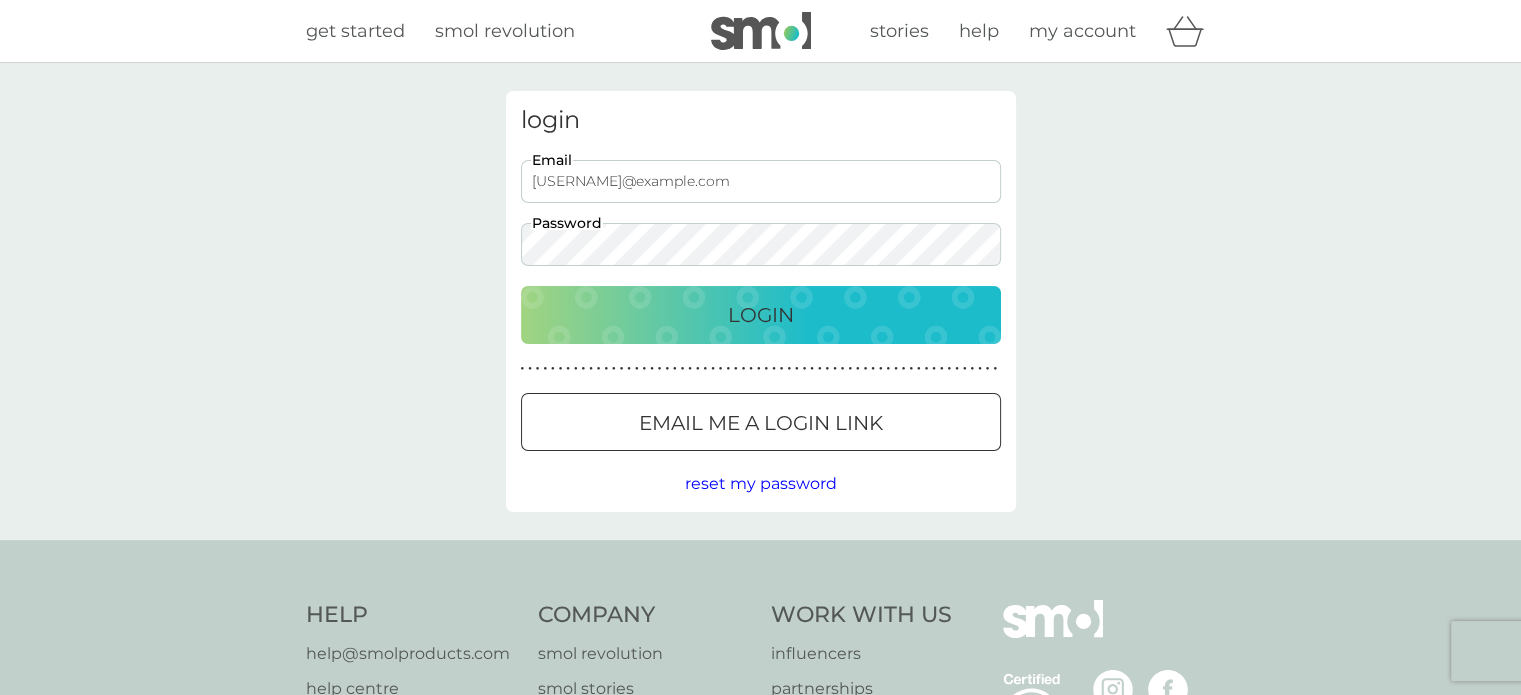 click on "Login" at bounding box center [761, 315] 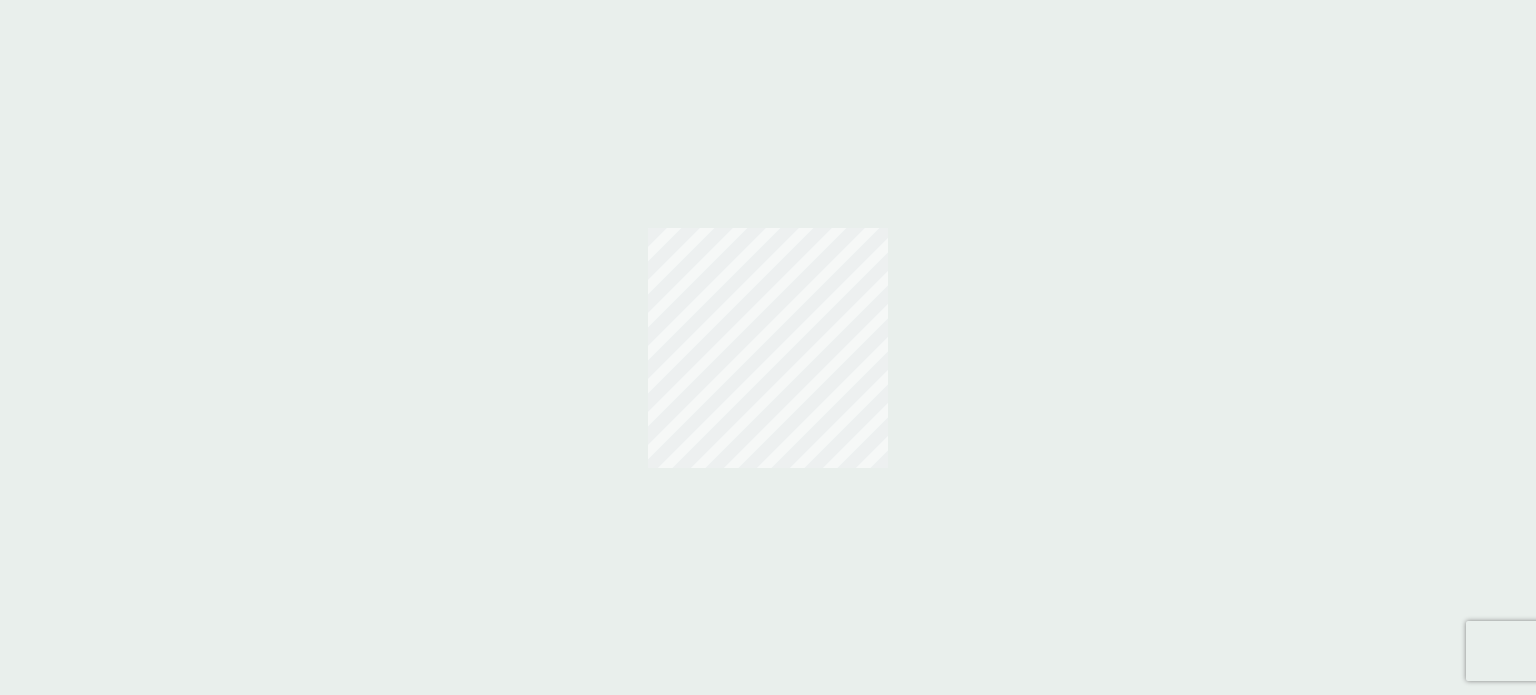 scroll, scrollTop: 0, scrollLeft: 0, axis: both 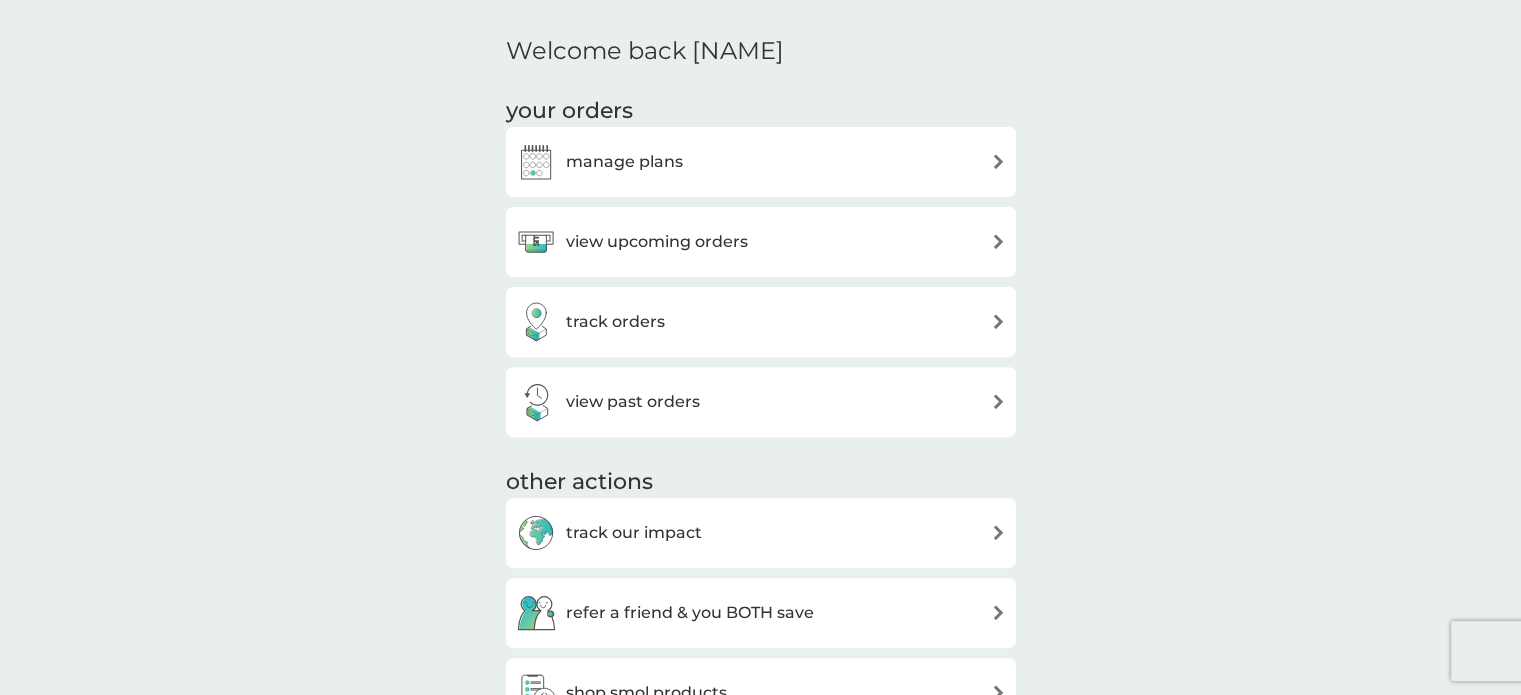 click on "manage plans" at bounding box center (761, 162) 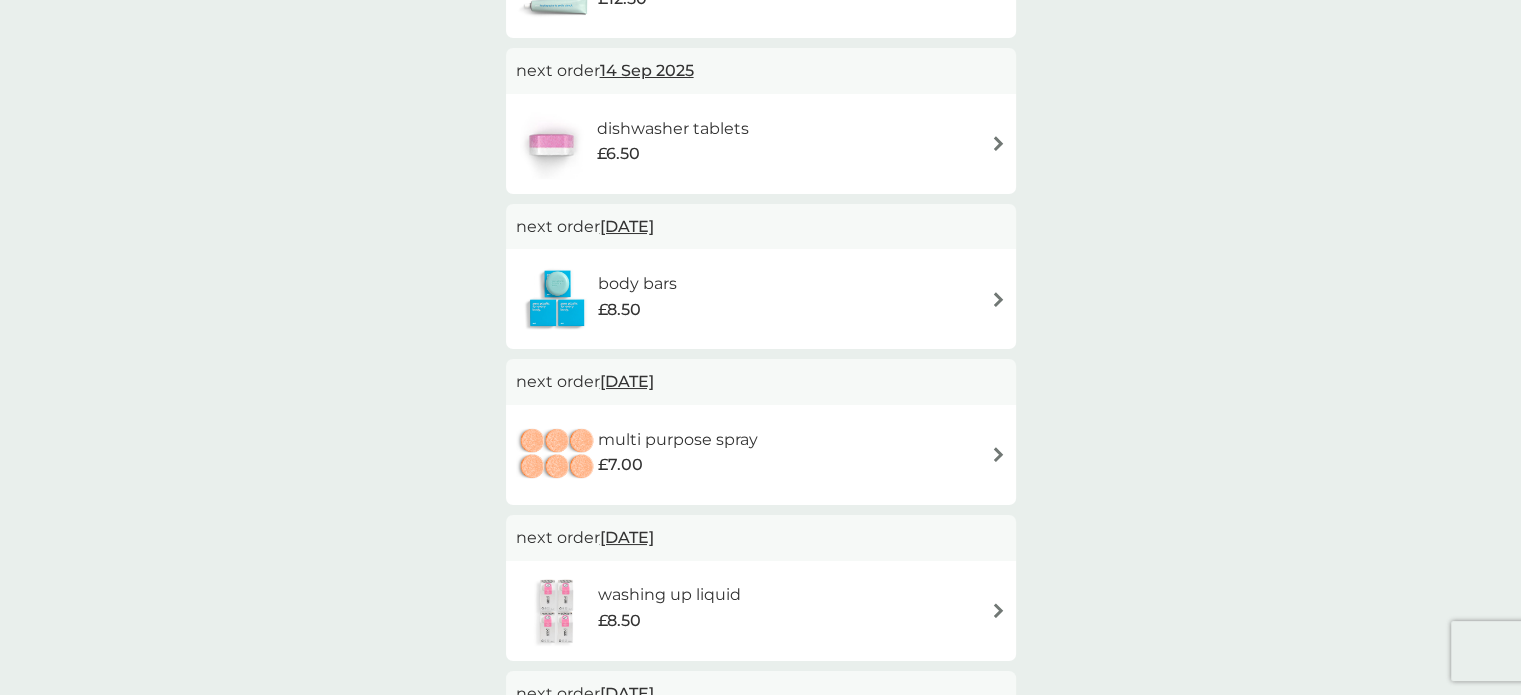 scroll, scrollTop: 300, scrollLeft: 0, axis: vertical 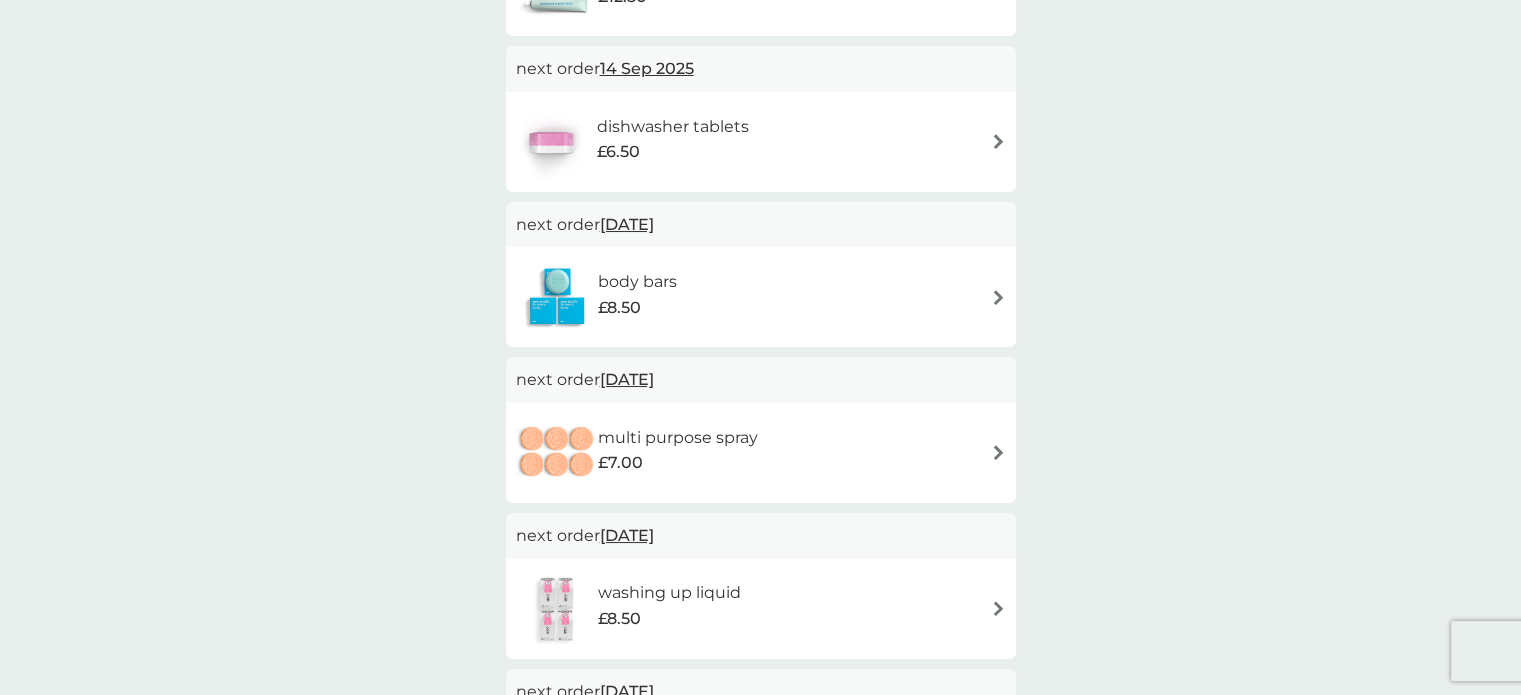 click on "body bars £8.50" at bounding box center [761, 297] 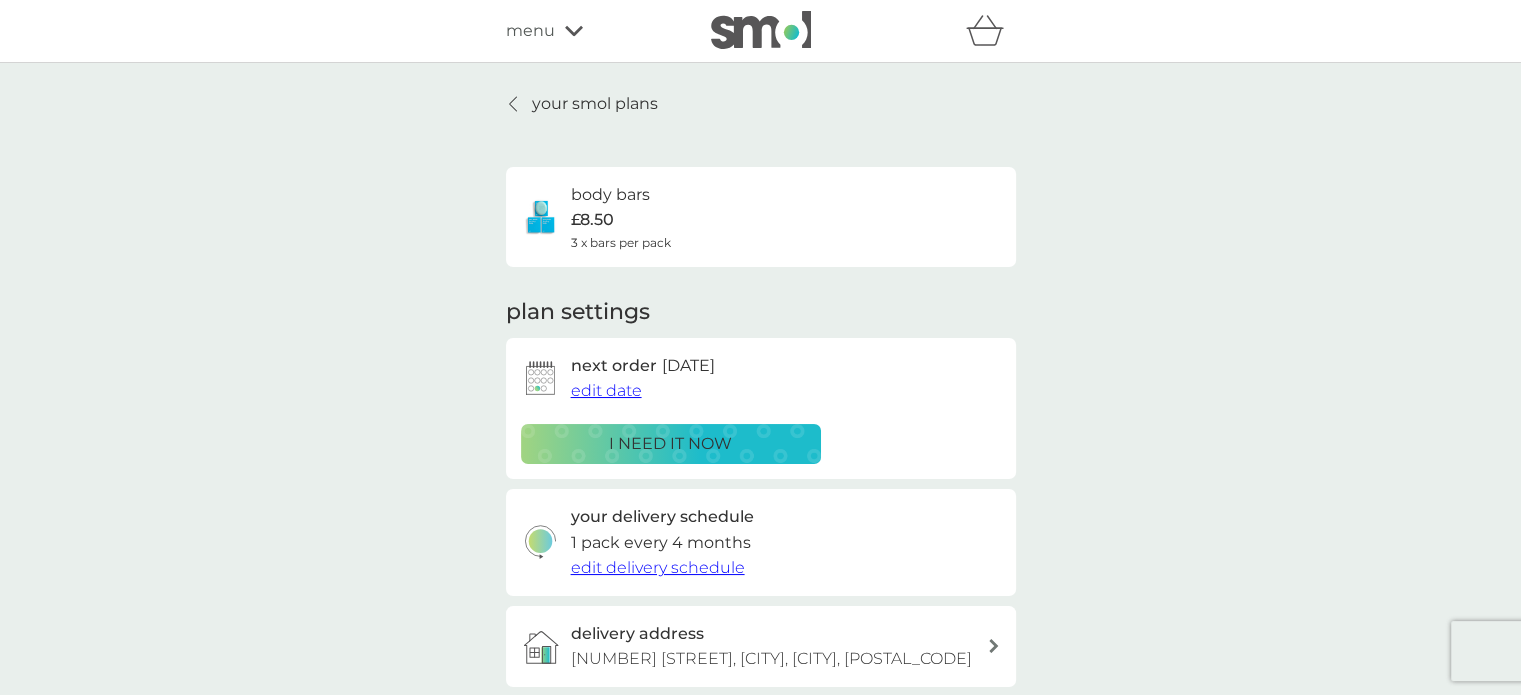 click on "i need it now" at bounding box center [671, 444] 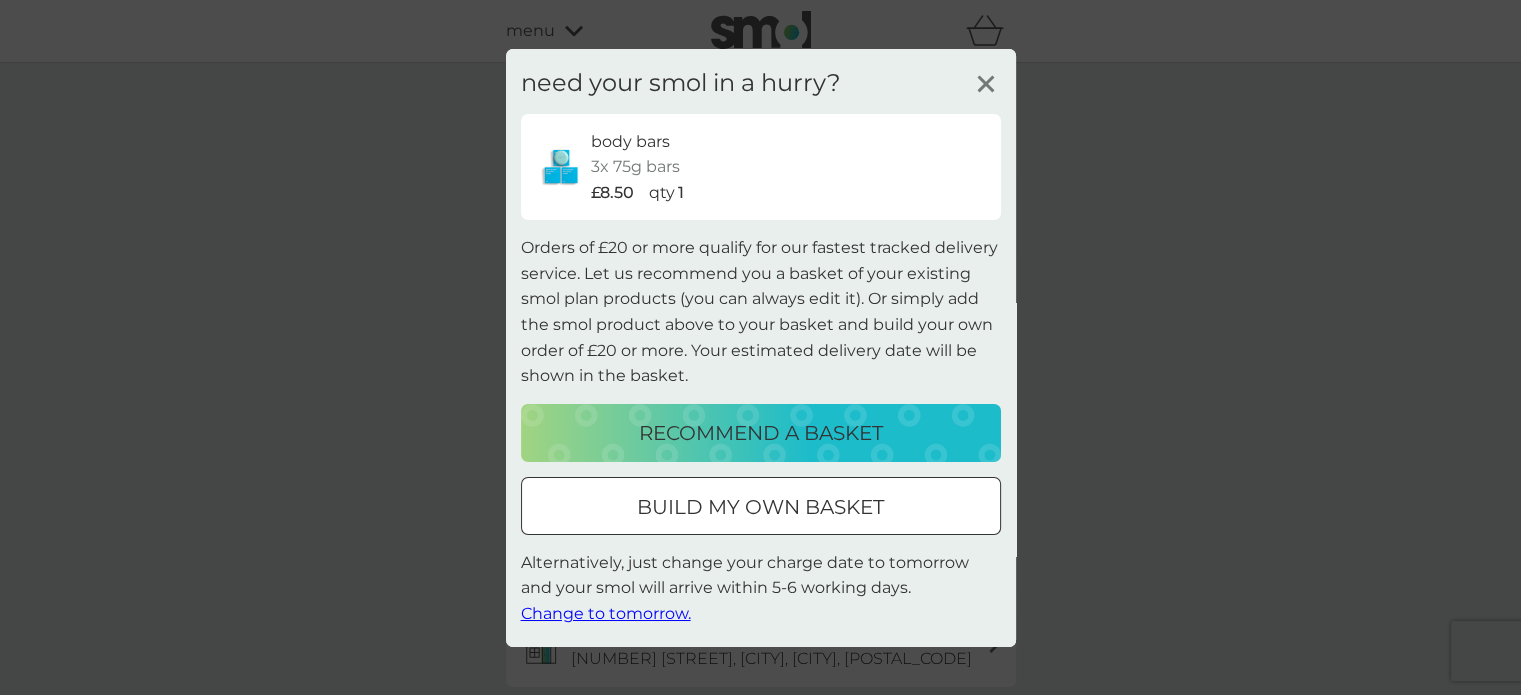 drag, startPoint x: 816, startPoint y: 497, endPoint x: 859, endPoint y: 488, distance: 43.931767 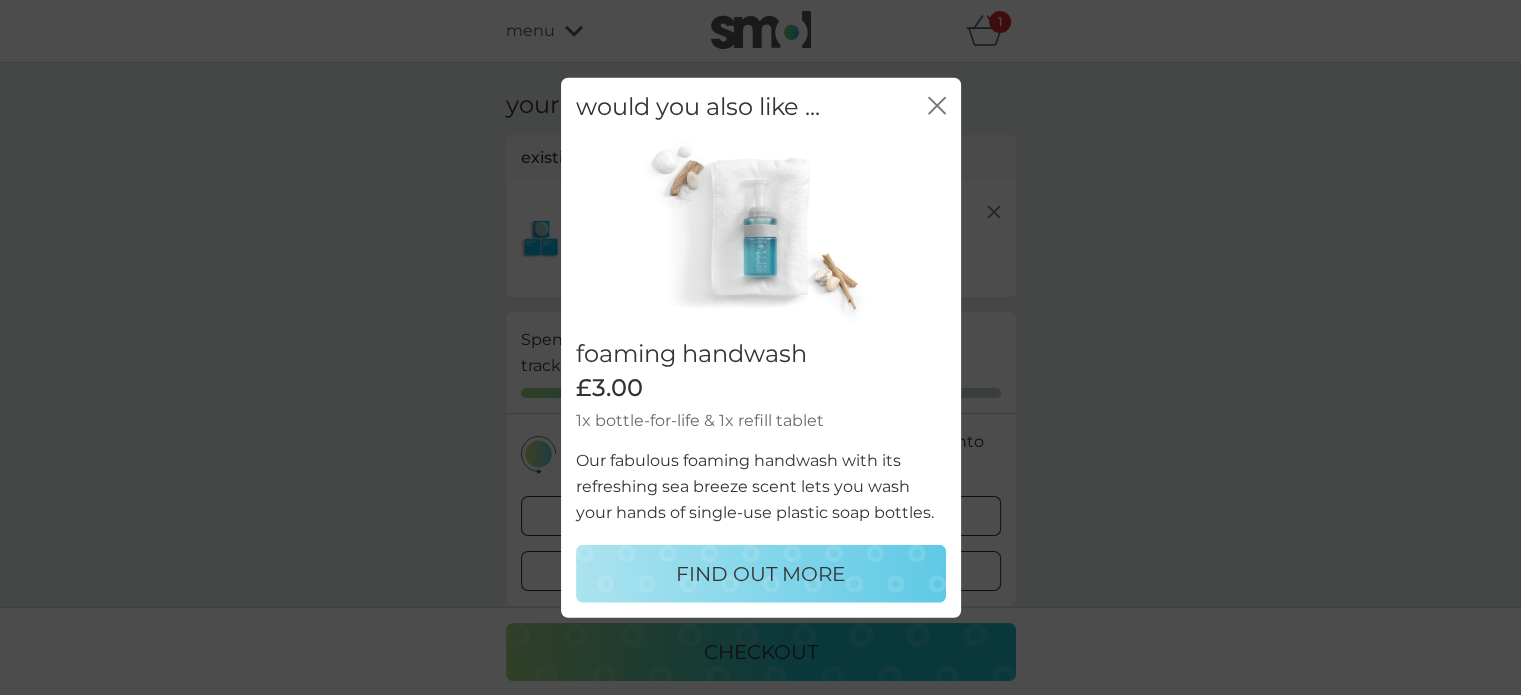 click on "FIND OUT MORE" at bounding box center (760, 574) 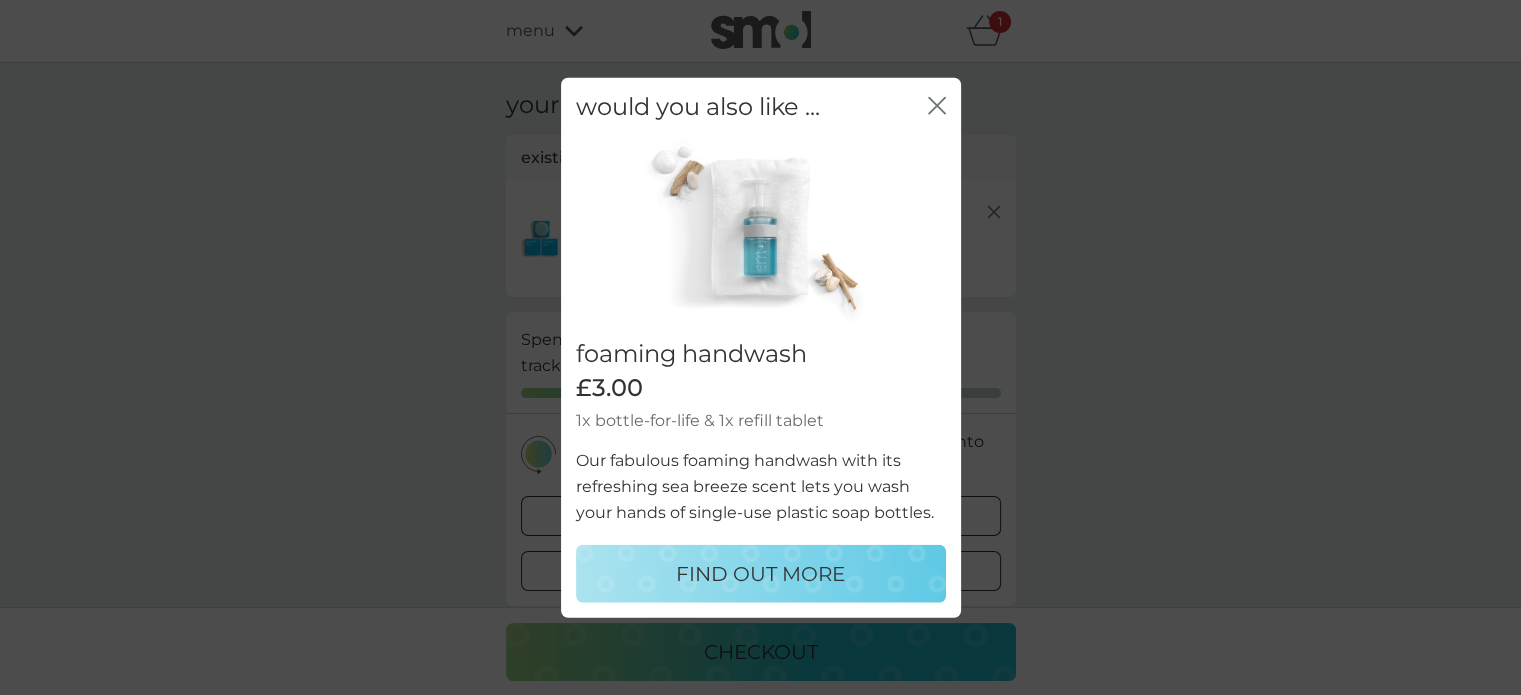 select on "119" 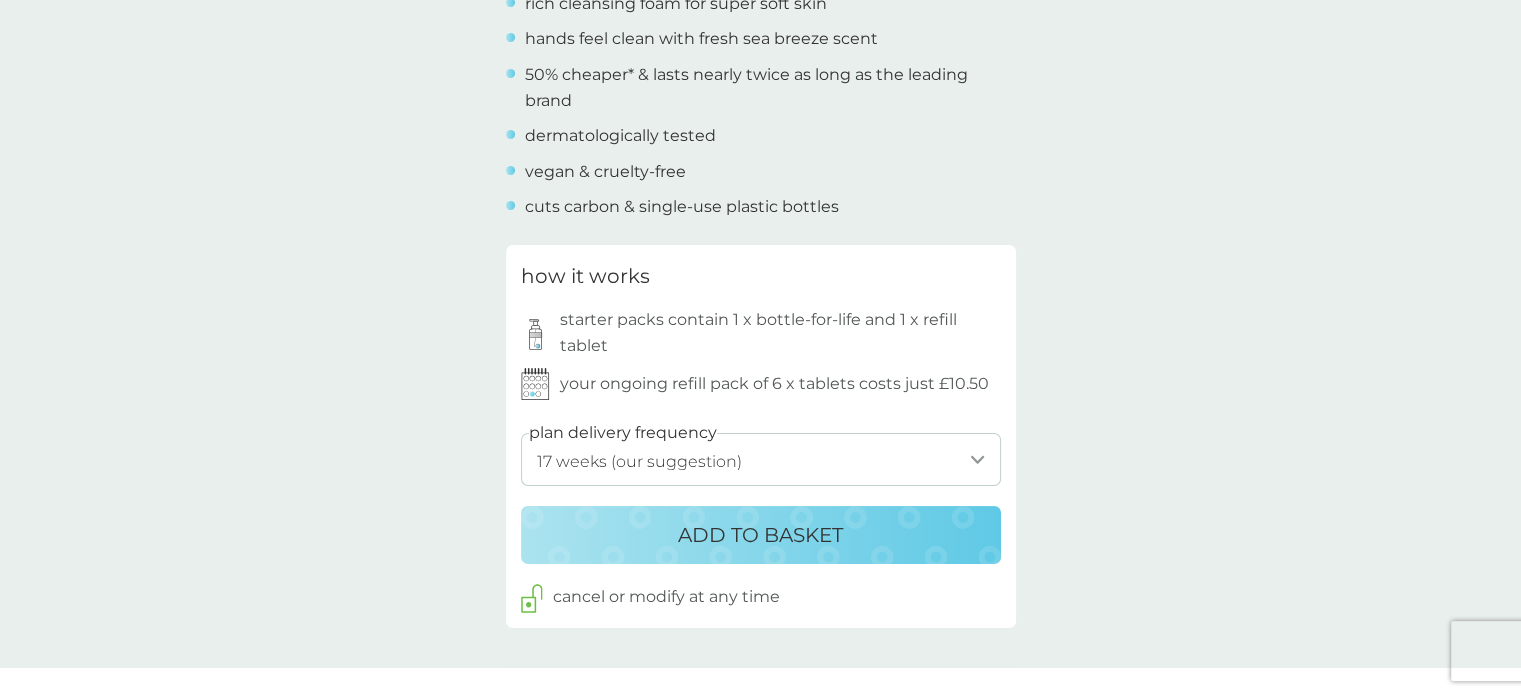 scroll, scrollTop: 1100, scrollLeft: 0, axis: vertical 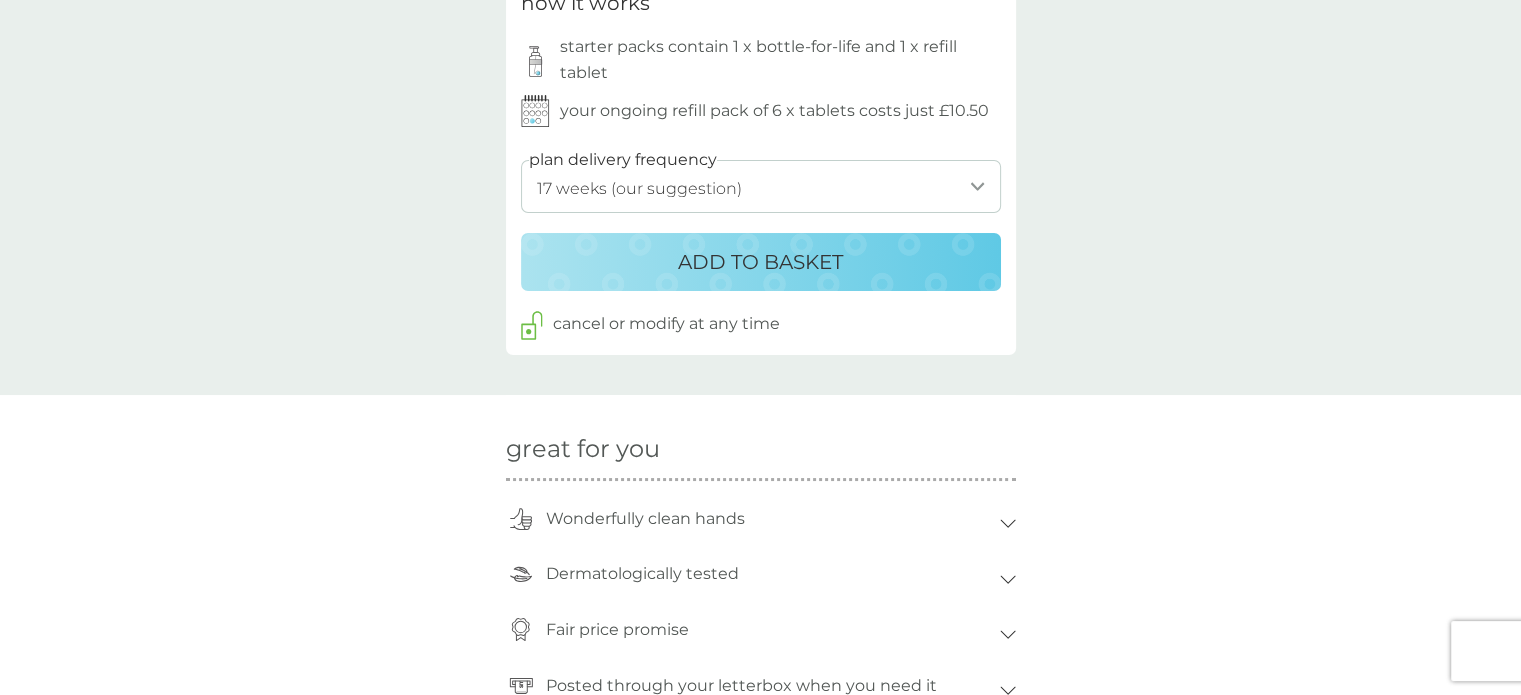 click on "ADD TO BASKET" at bounding box center [760, 262] 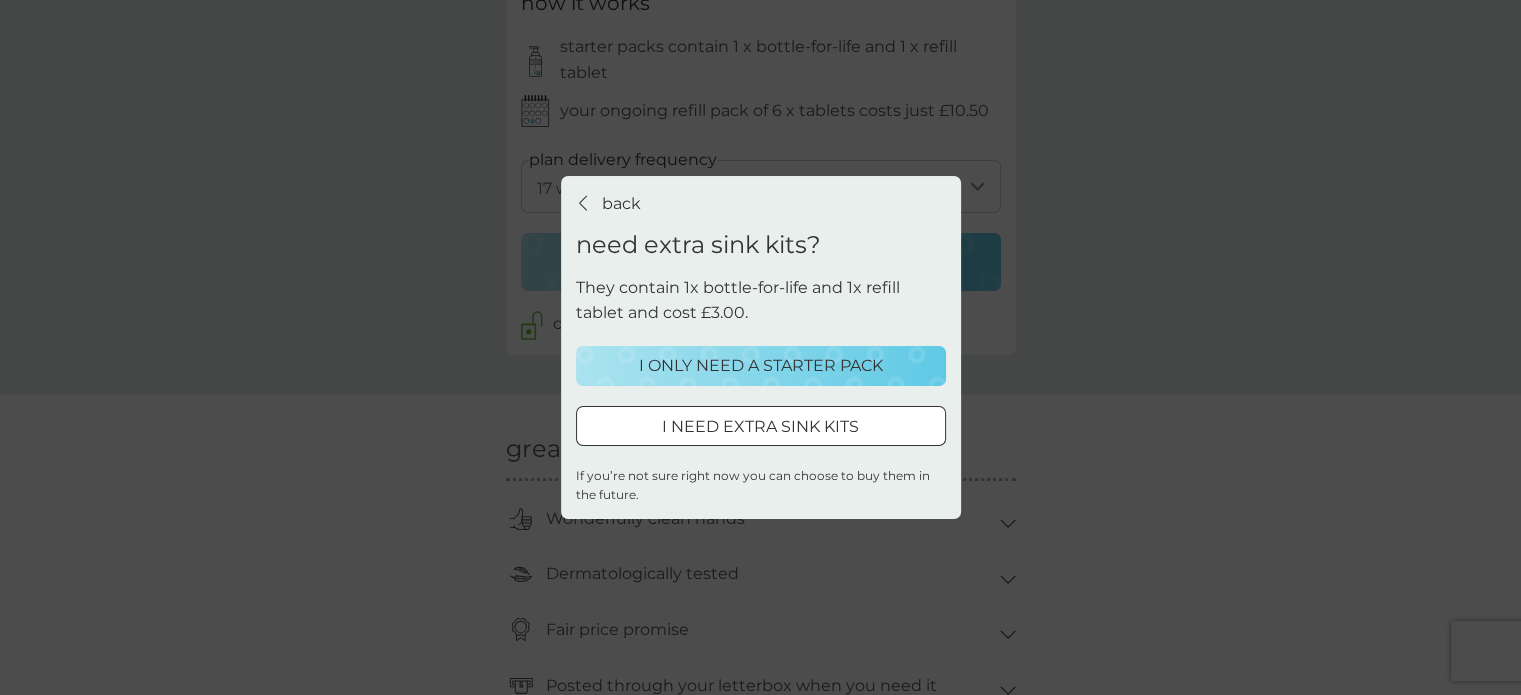 click at bounding box center (761, 426) 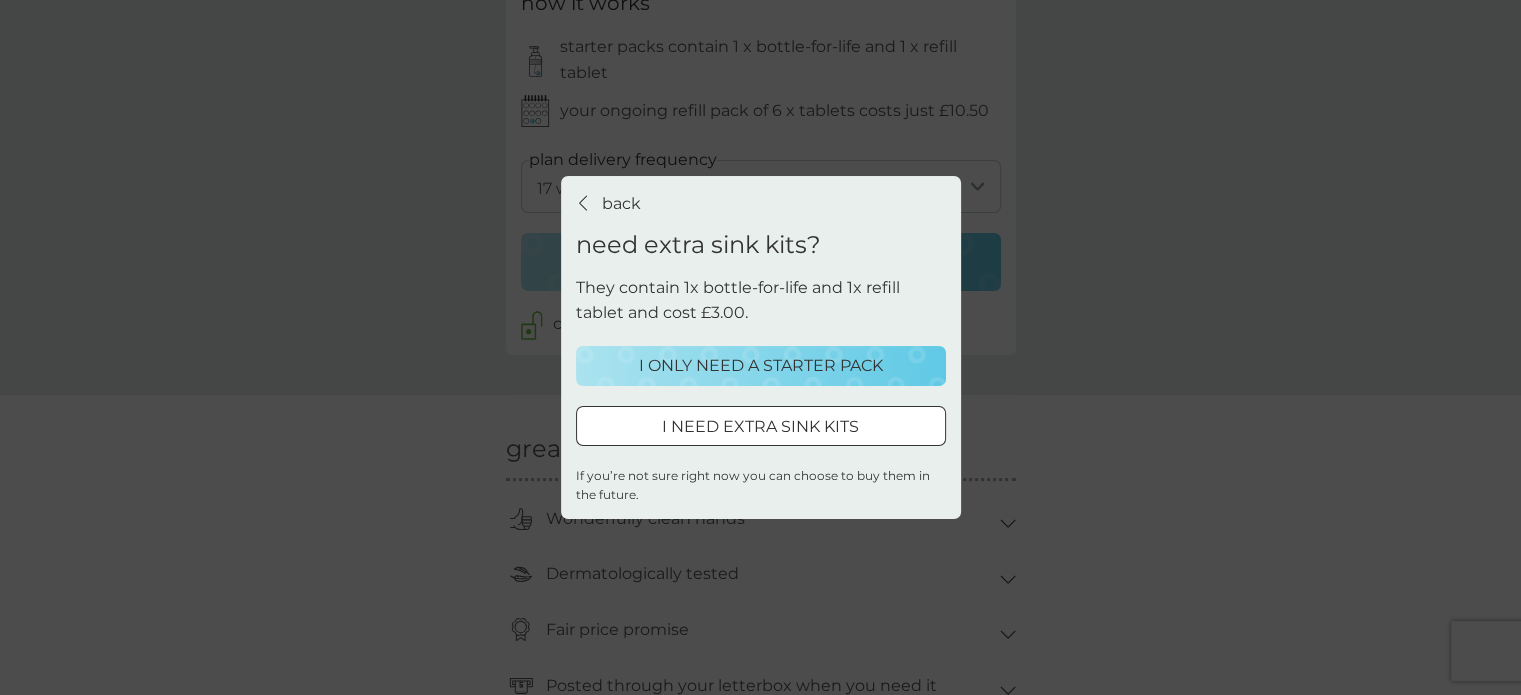 select on "119" 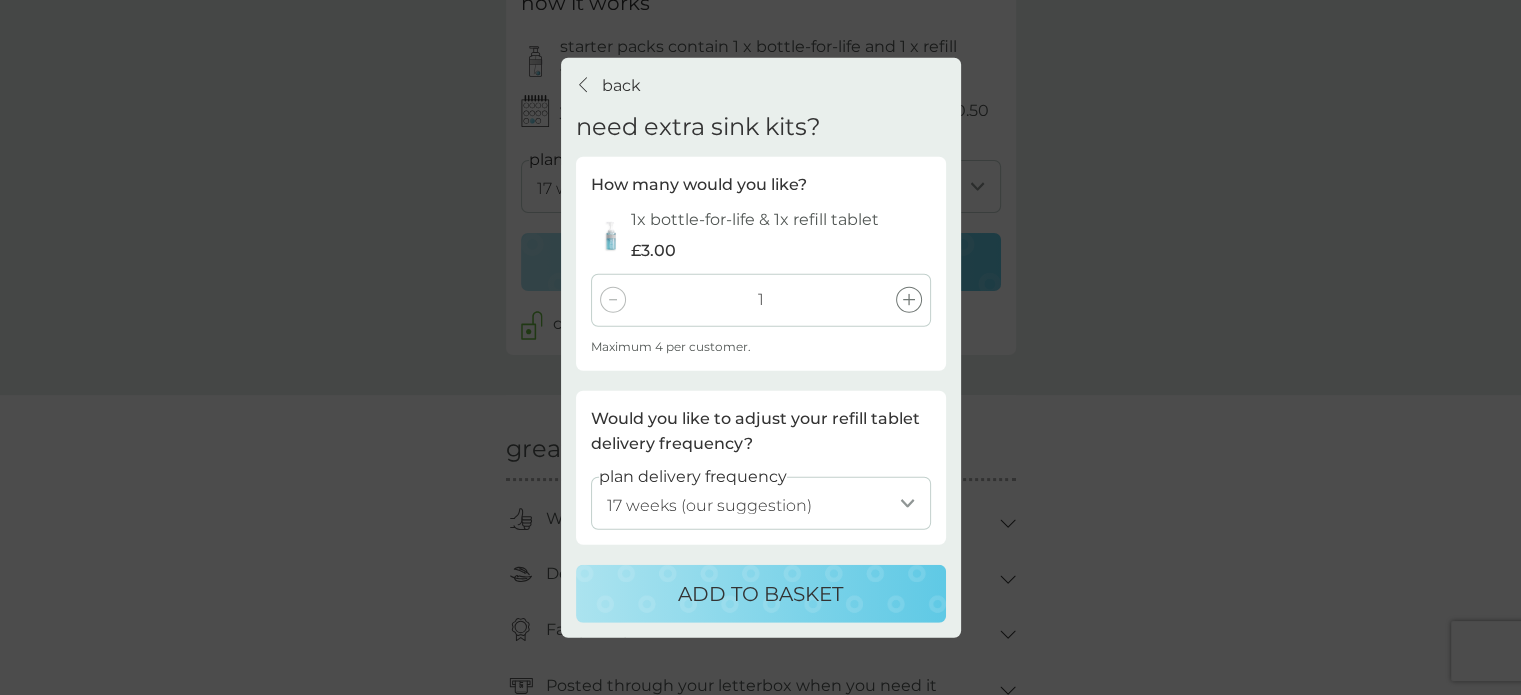 click on "ADD TO BASKET" at bounding box center (760, 594) 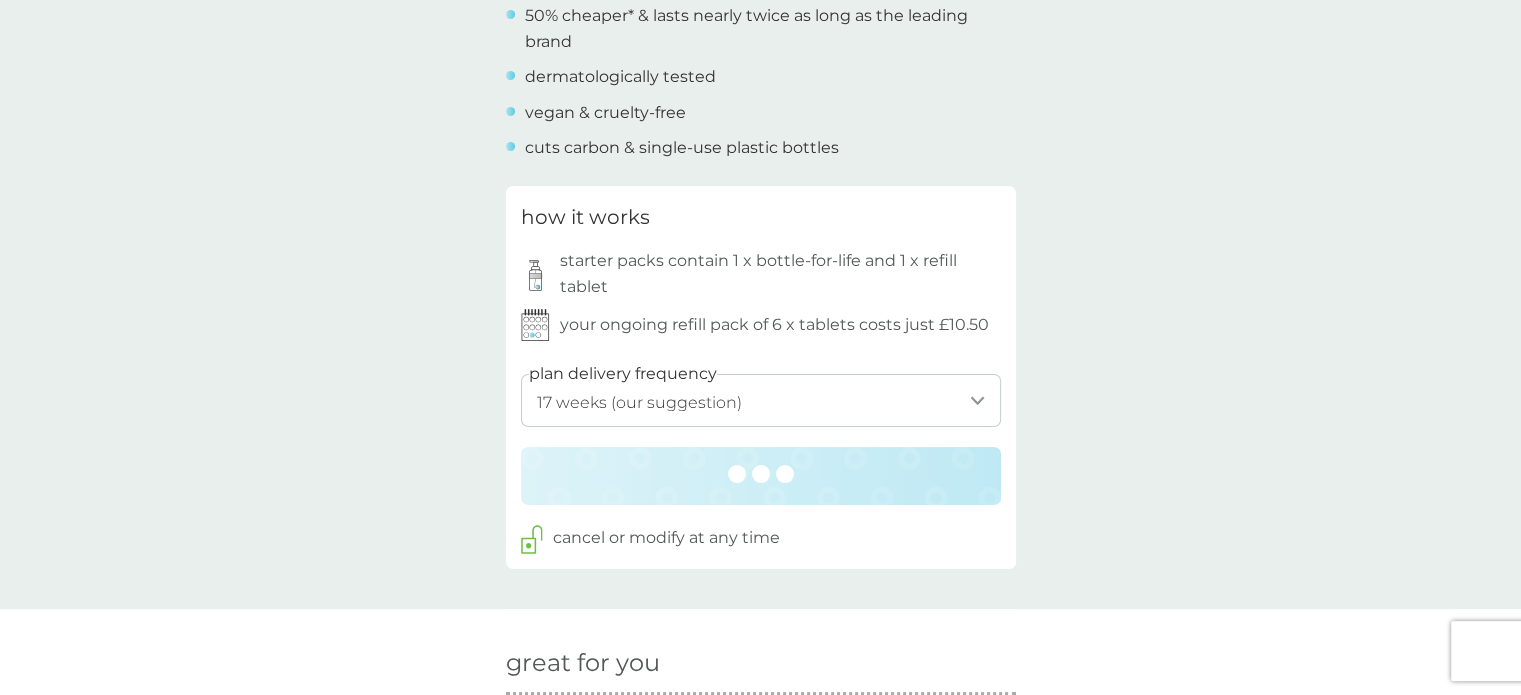 scroll, scrollTop: 800, scrollLeft: 0, axis: vertical 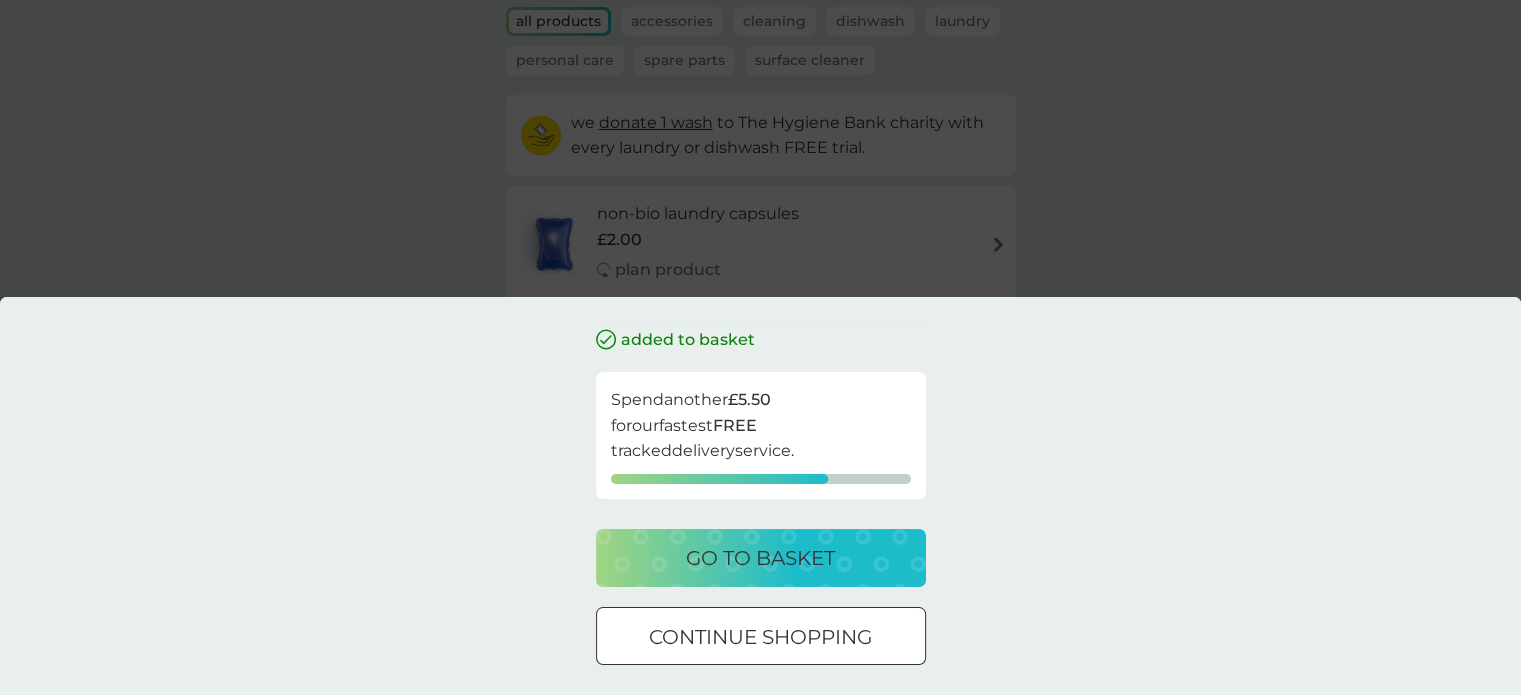 click on "continue shopping" at bounding box center (760, 637) 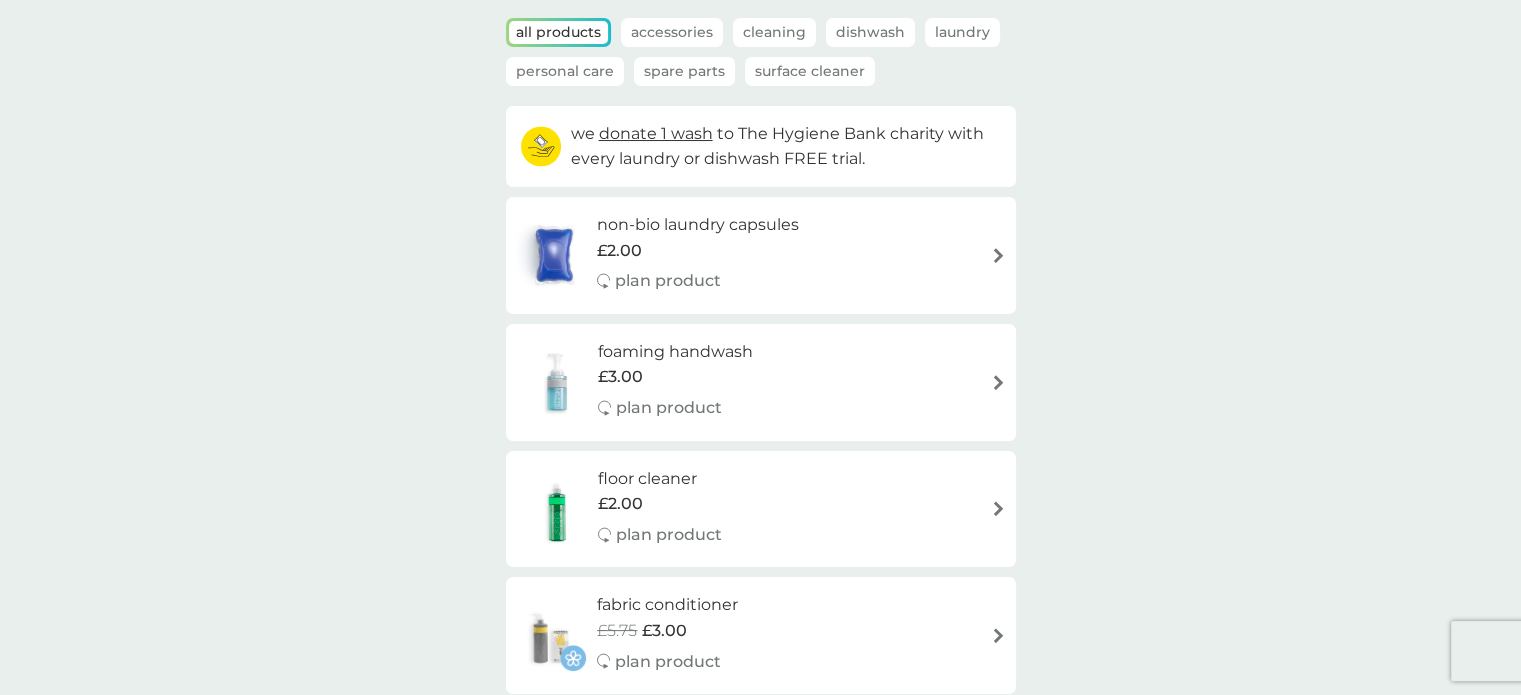 scroll, scrollTop: 43, scrollLeft: 0, axis: vertical 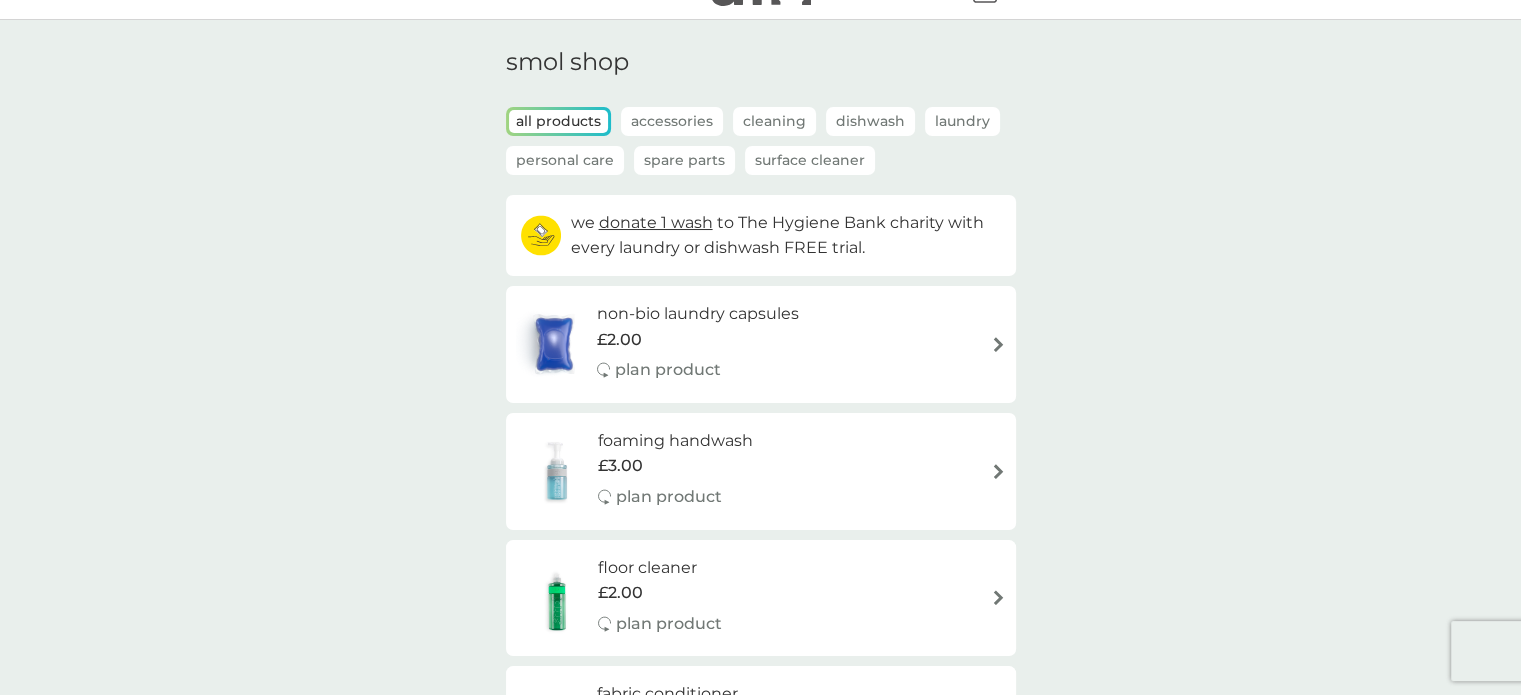 click on "non-bio laundry capsules" at bounding box center [698, 314] 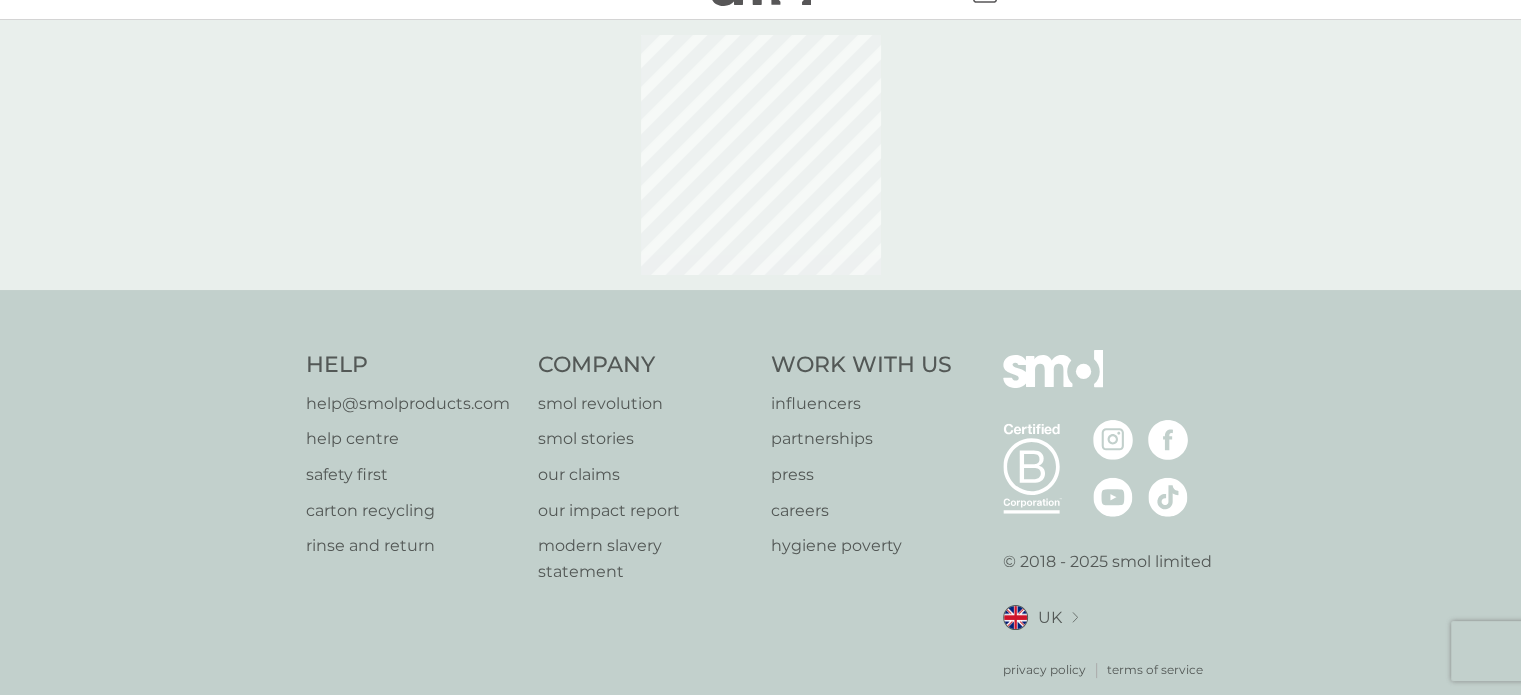 scroll, scrollTop: 0, scrollLeft: 0, axis: both 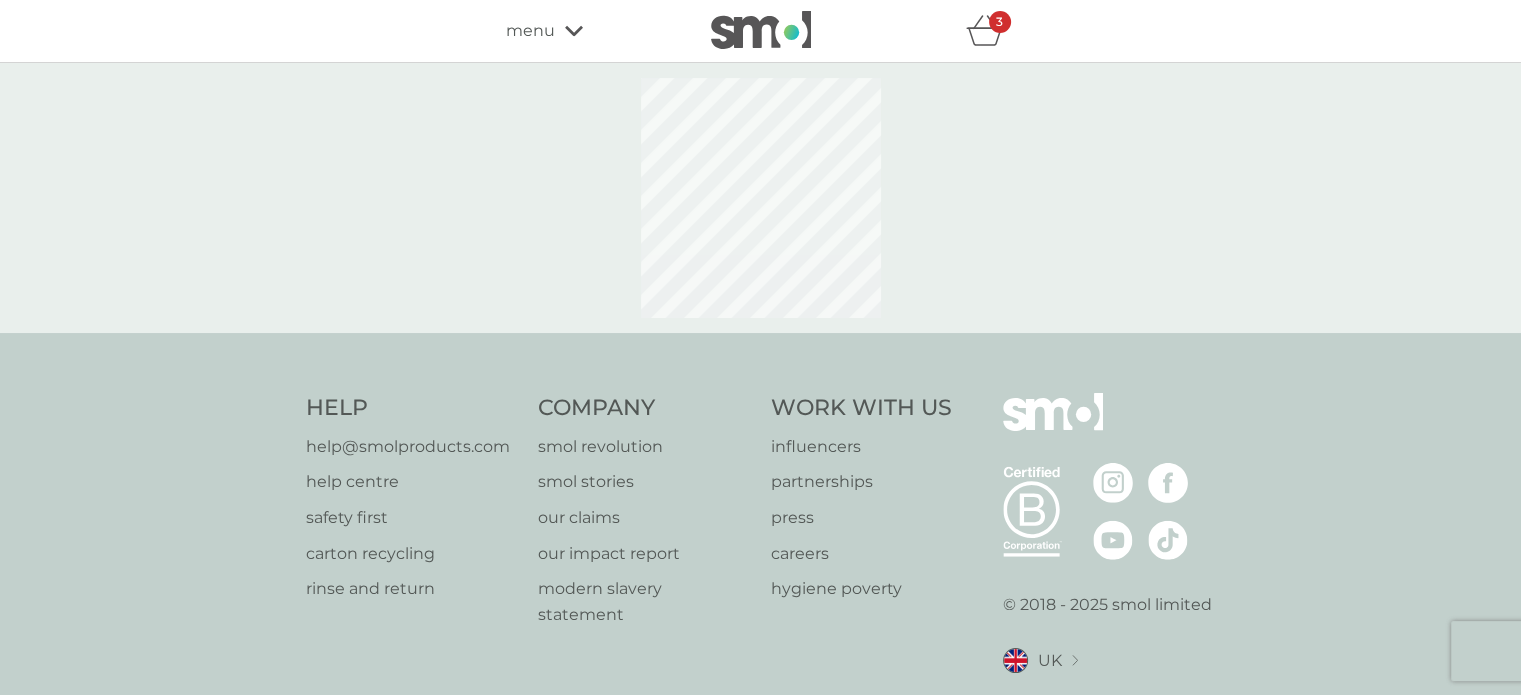 select on "42" 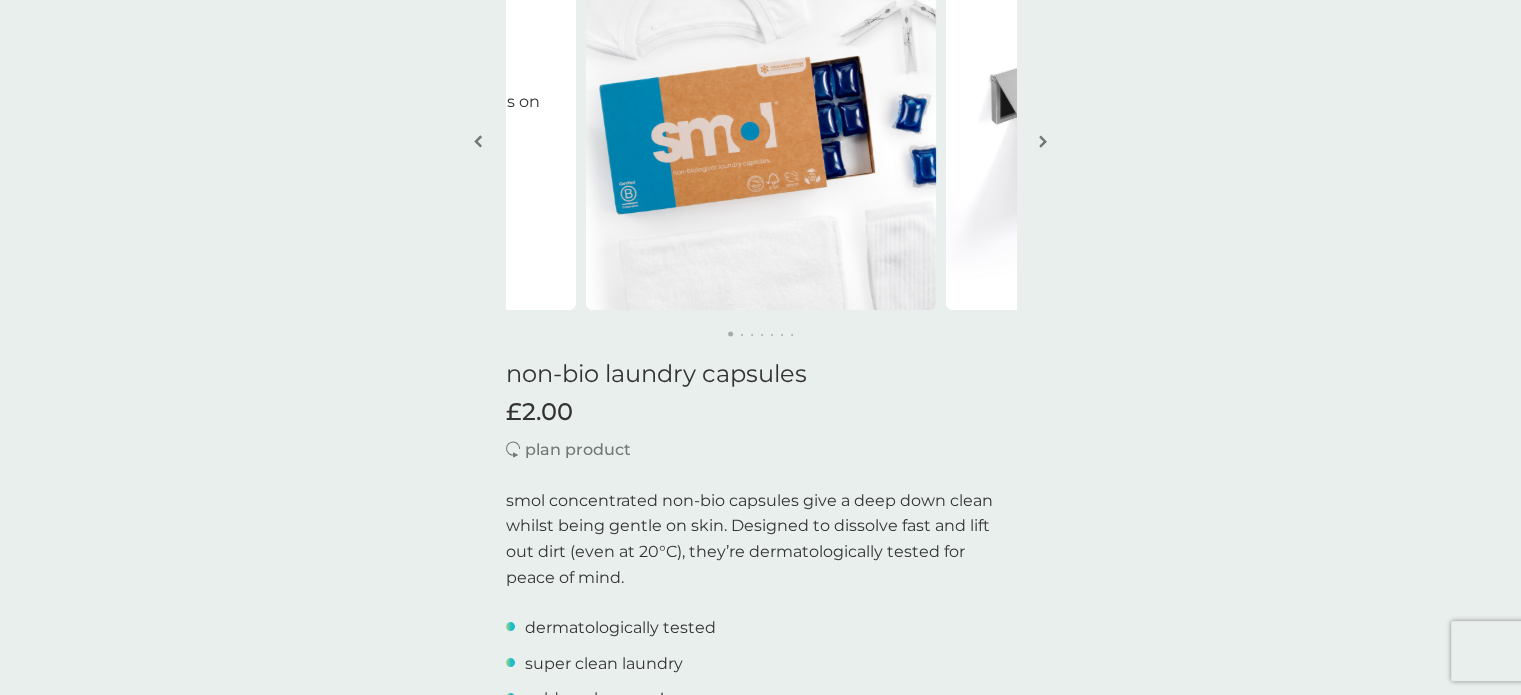 scroll, scrollTop: 100, scrollLeft: 0, axis: vertical 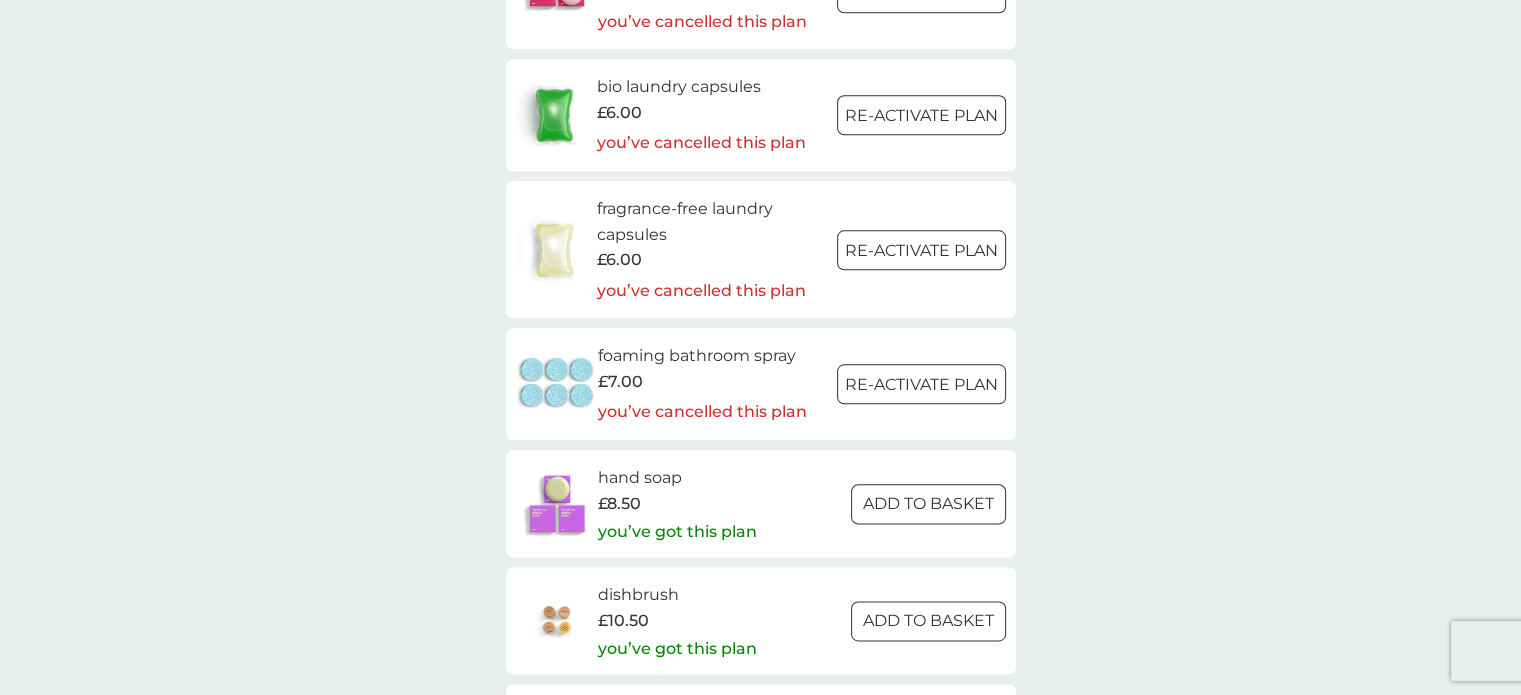click at bounding box center [921, 250] 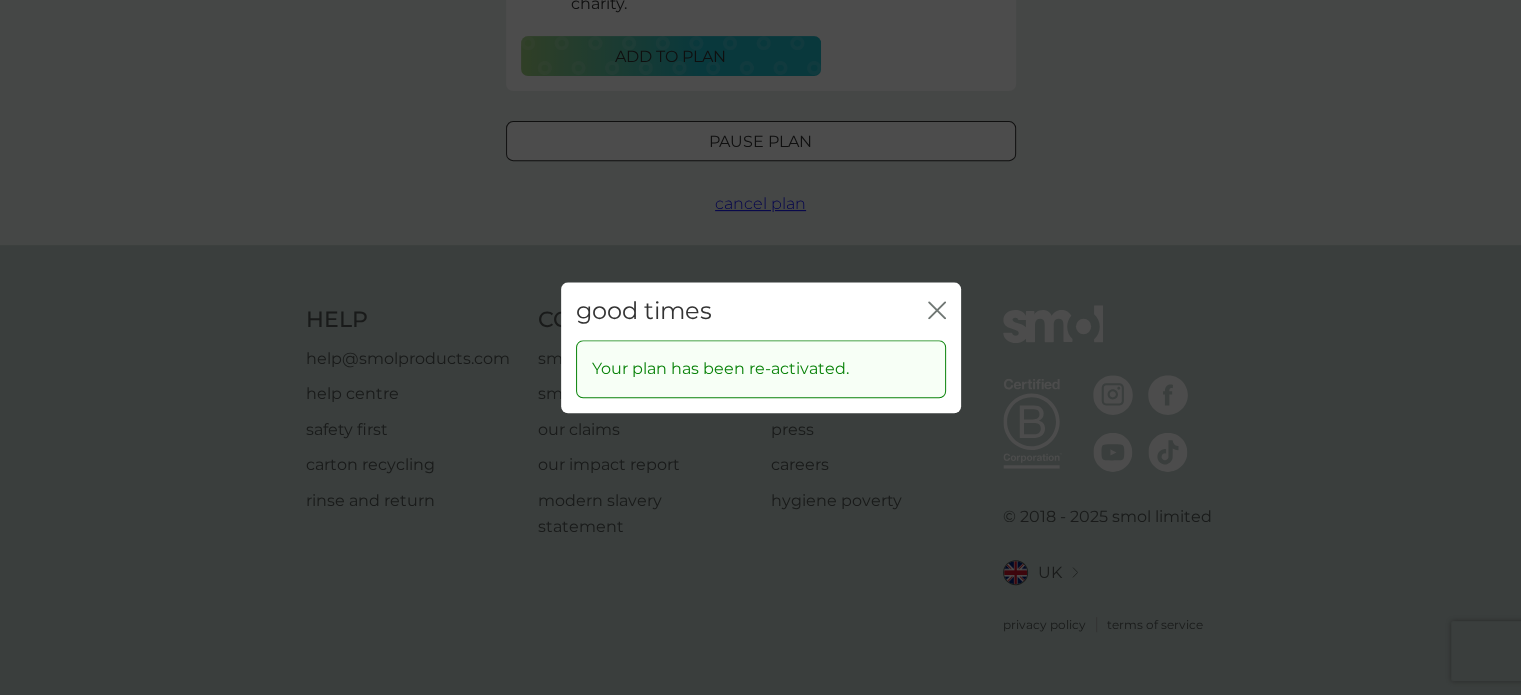 scroll, scrollTop: 0, scrollLeft: 0, axis: both 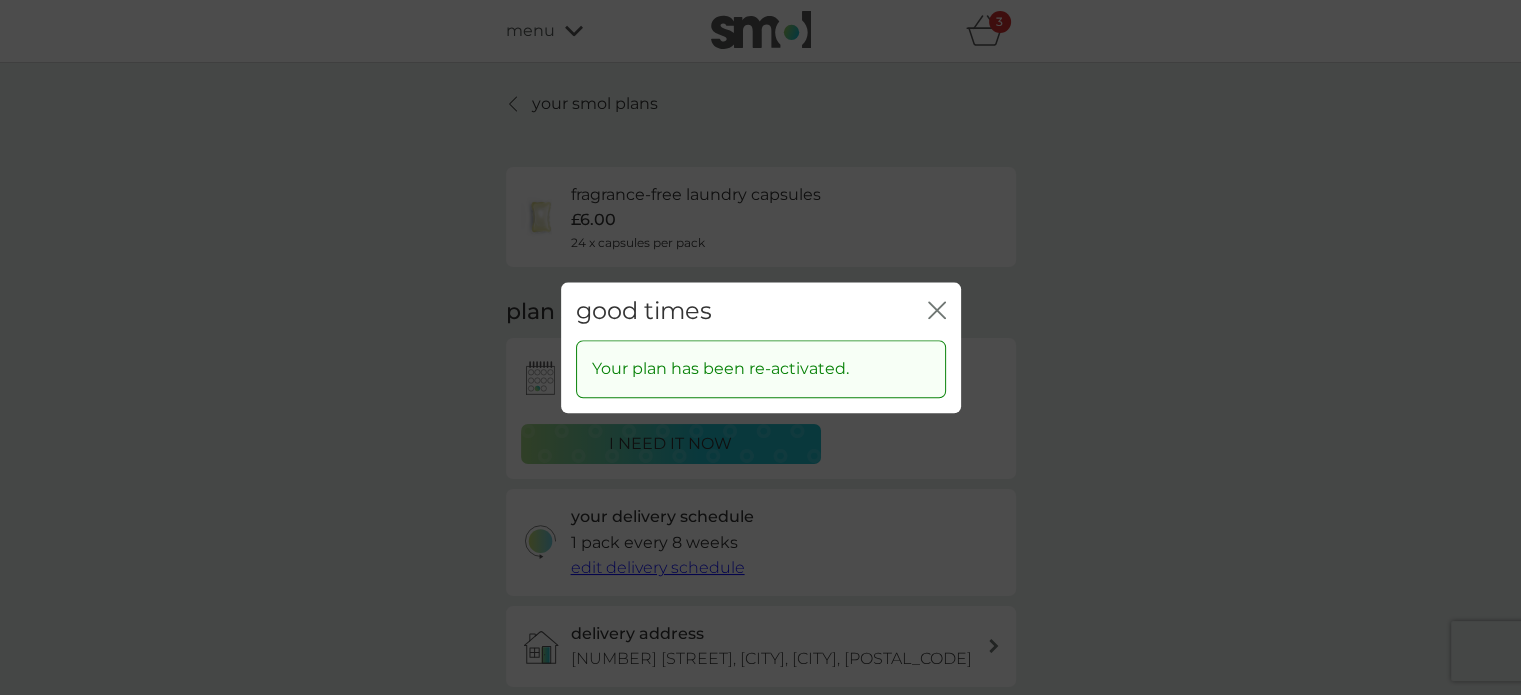 click 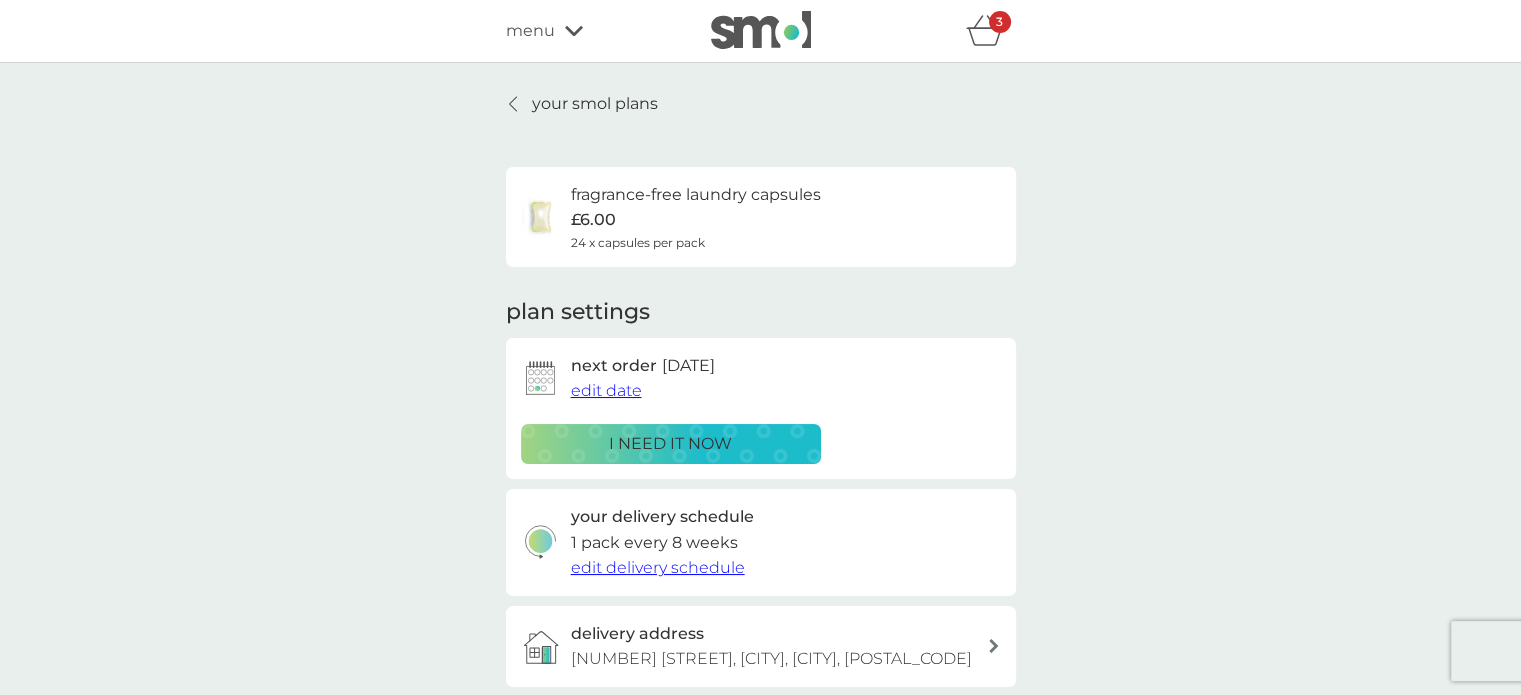 click on "i need it now" at bounding box center (670, 444) 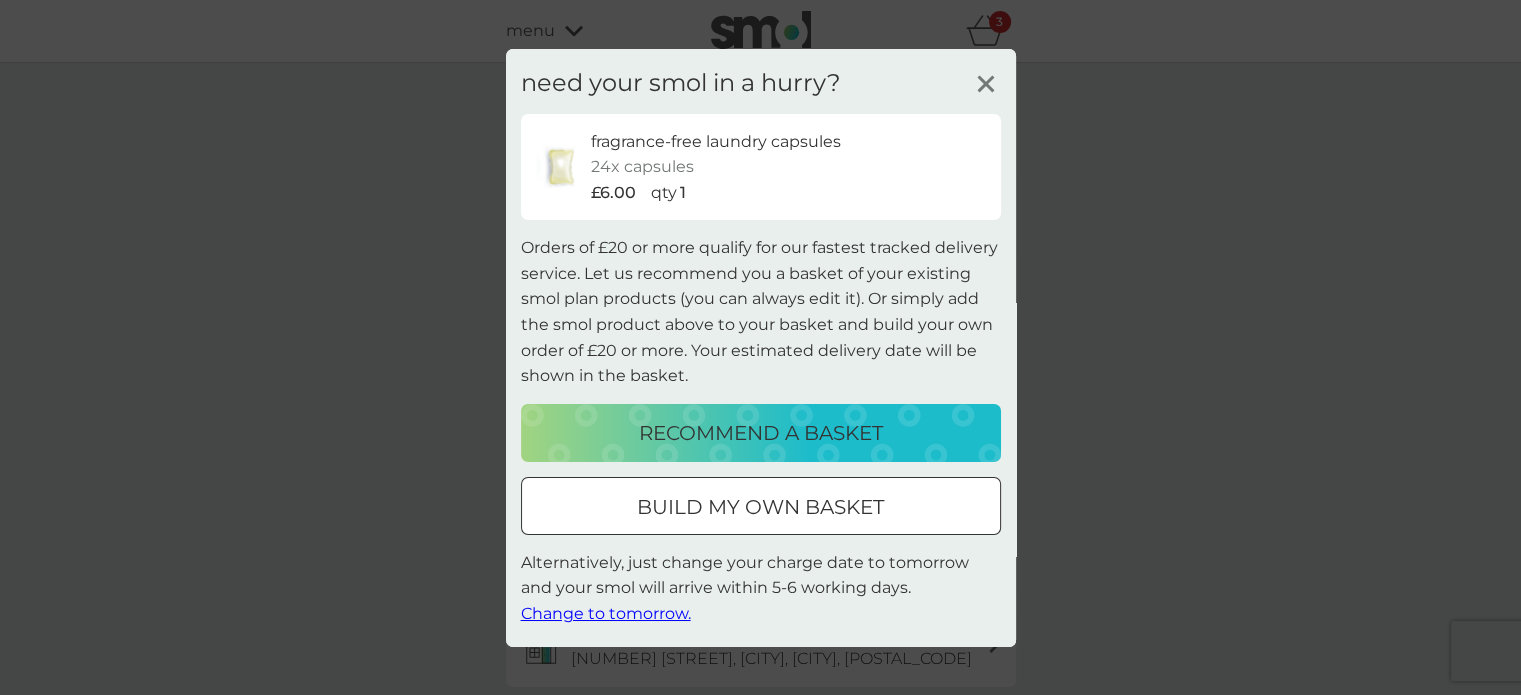 click on "build my own basket" at bounding box center (760, 507) 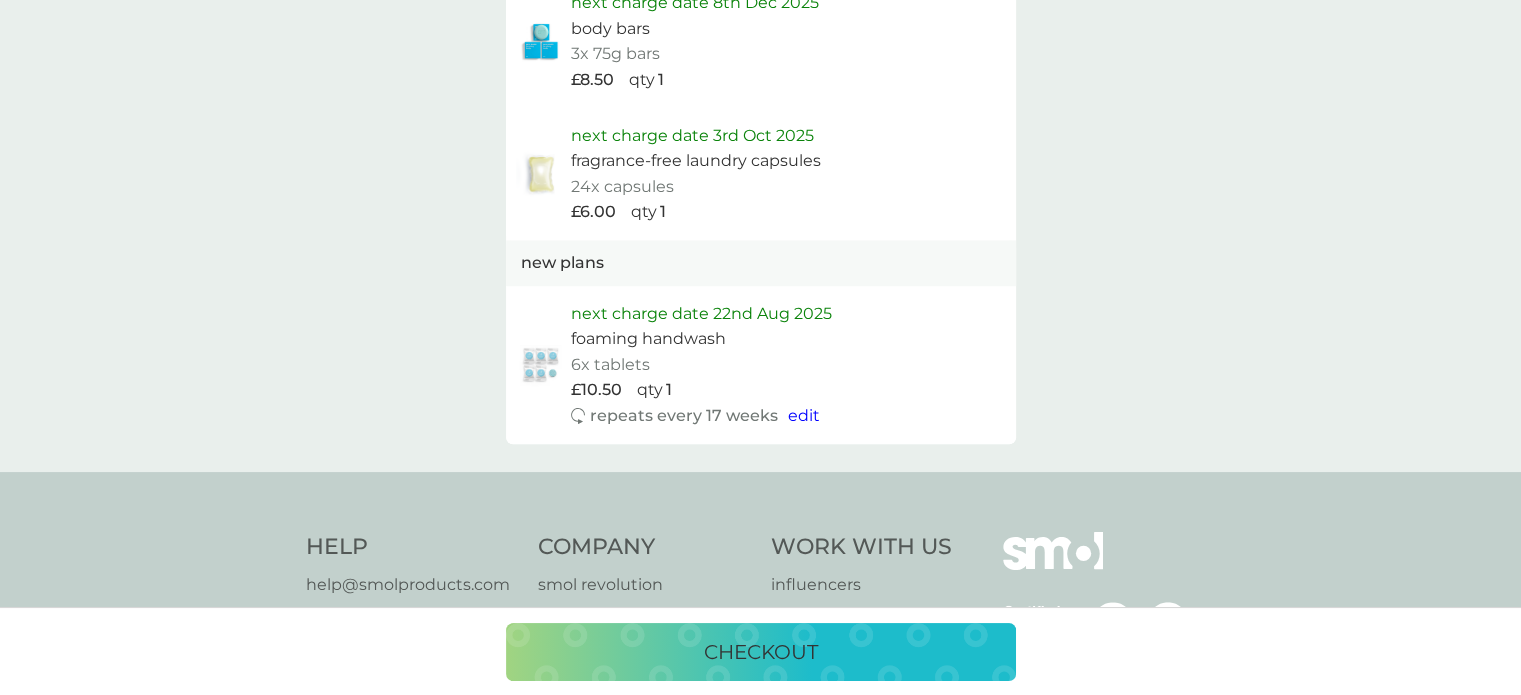 scroll, scrollTop: 1400, scrollLeft: 0, axis: vertical 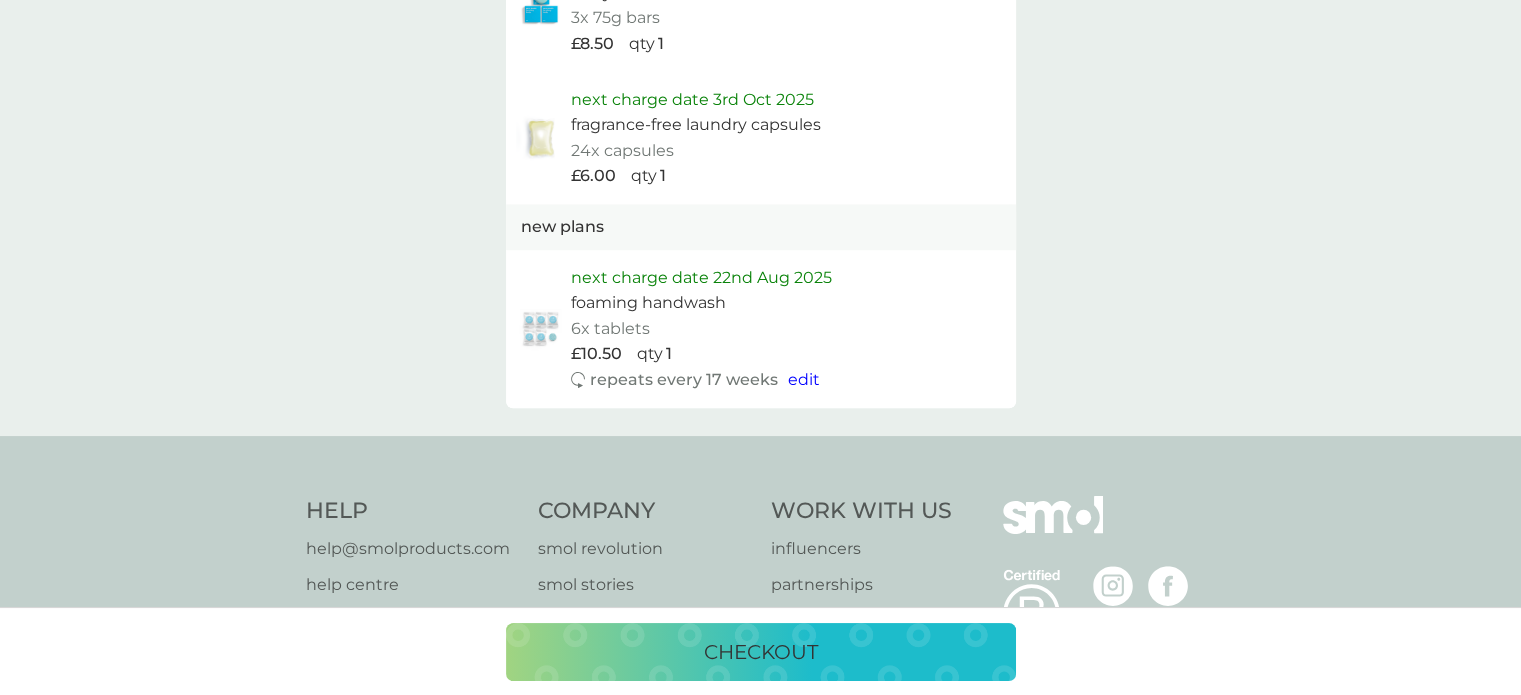 click on "edit" at bounding box center (804, 379) 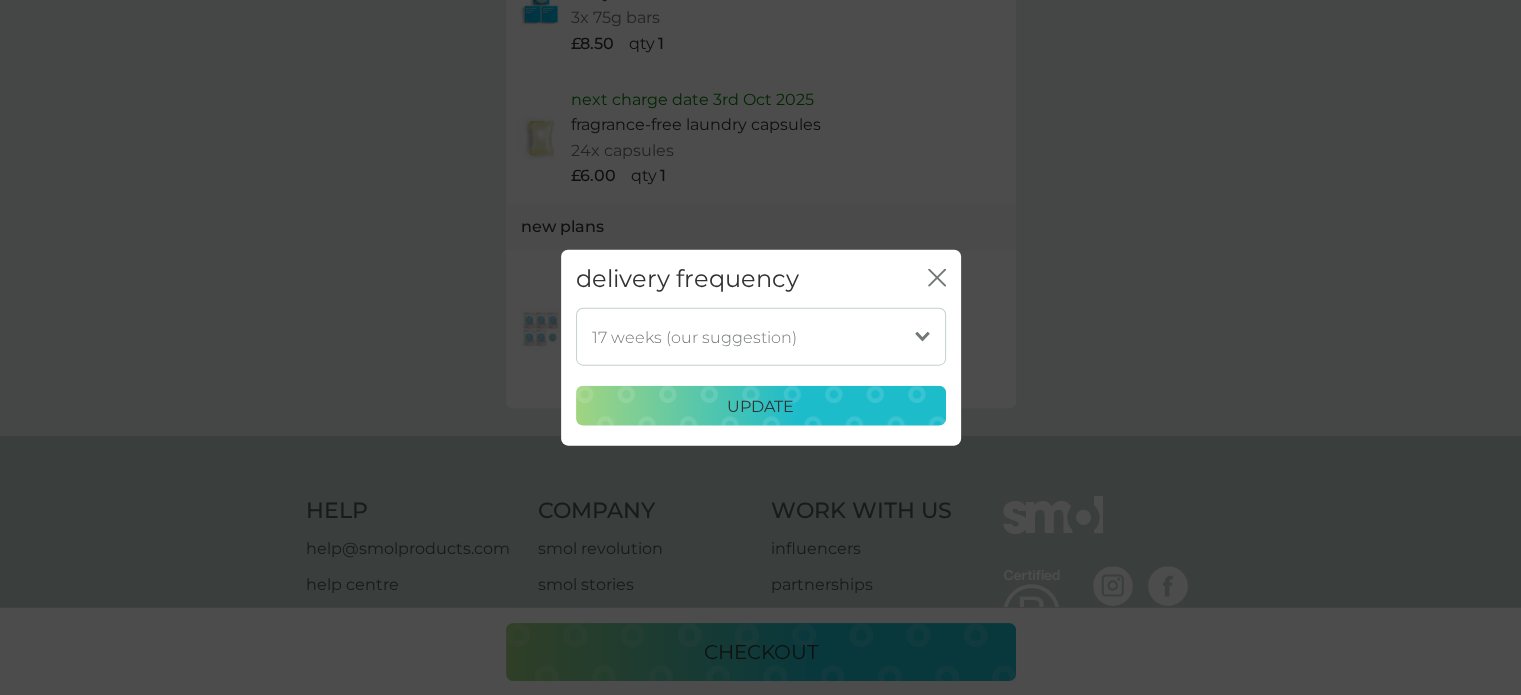click on "1 week  2 weeks  3 weeks  4 weeks  5 weeks  6 weeks  7 weeks  8 weeks  9 weeks  10 weeks  11 weeks  12 weeks  13 weeks  14 weeks  15 weeks  16 weeks  17 weeks (our suggestion) 18 weeks  19 weeks  20 weeks  21 weeks  22 weeks  23 weeks  24 weeks  25 weeks  26 weeks" at bounding box center [761, 337] 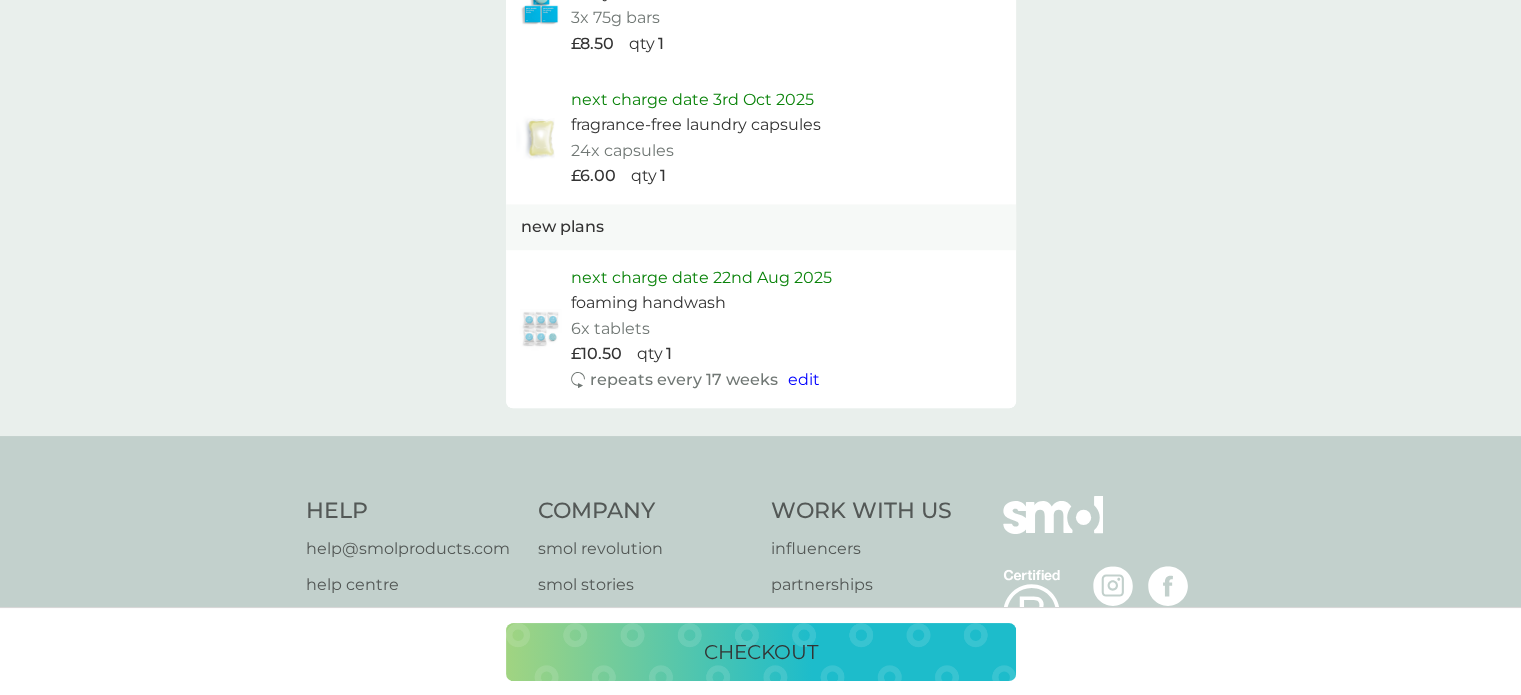click on "checkout" at bounding box center (761, 652) 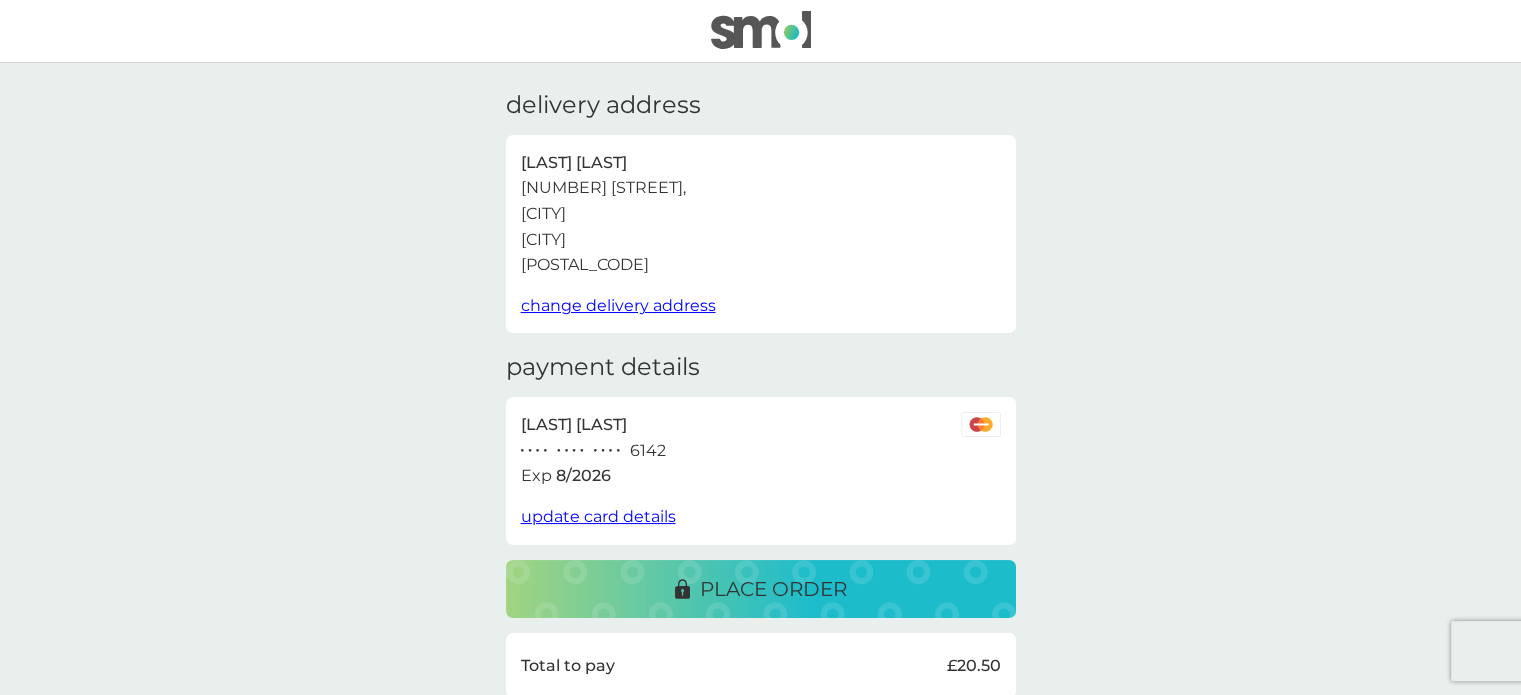 scroll, scrollTop: 100, scrollLeft: 0, axis: vertical 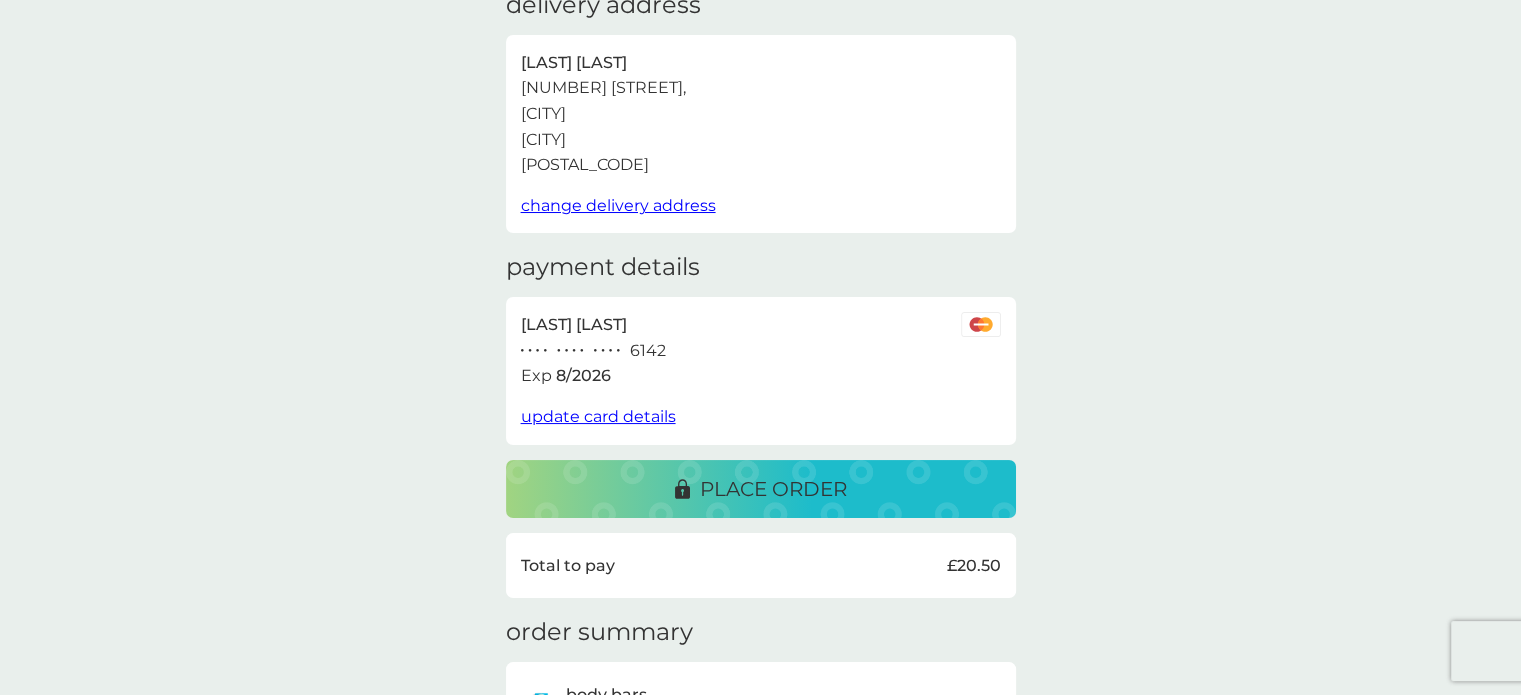 click on "place order" at bounding box center [773, 489] 